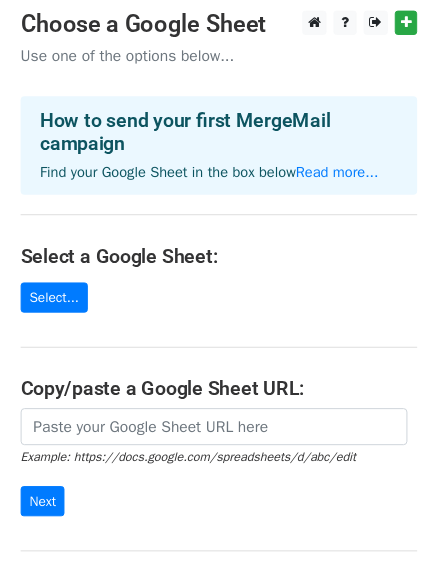 scroll, scrollTop: 0, scrollLeft: 0, axis: both 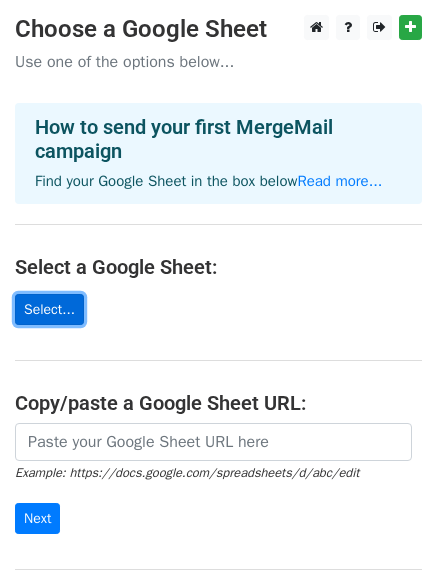 click on "Select..." at bounding box center [49, 309] 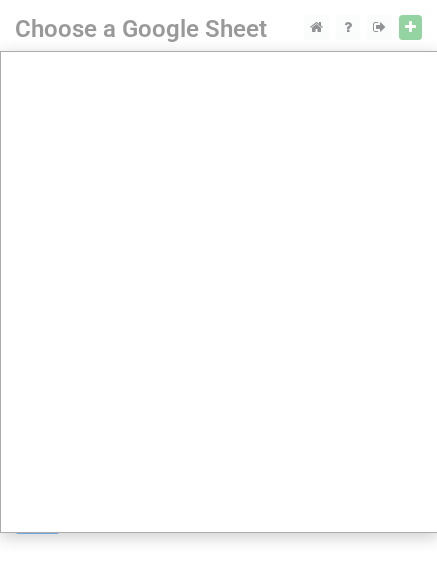 click at bounding box center (218, 400) 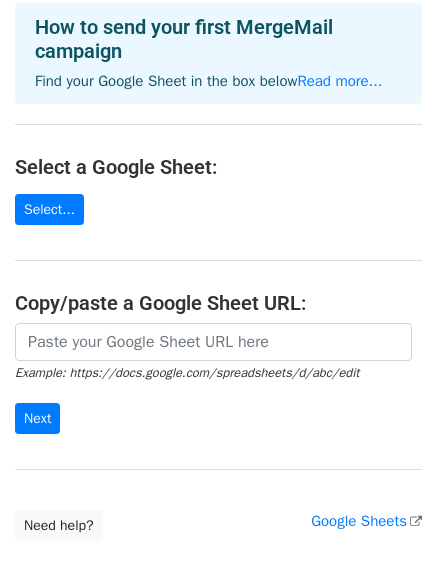 scroll, scrollTop: 100, scrollLeft: 0, axis: vertical 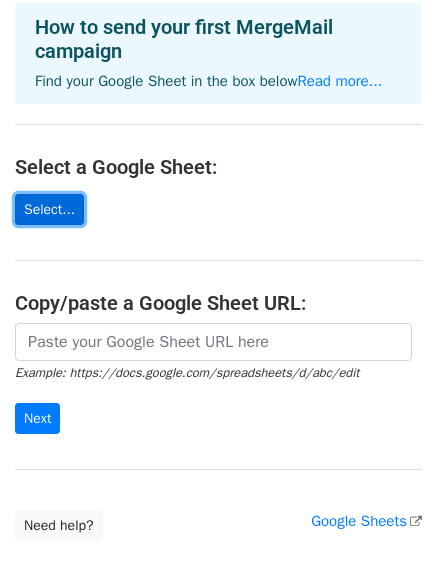 click on "Select..." at bounding box center [49, 209] 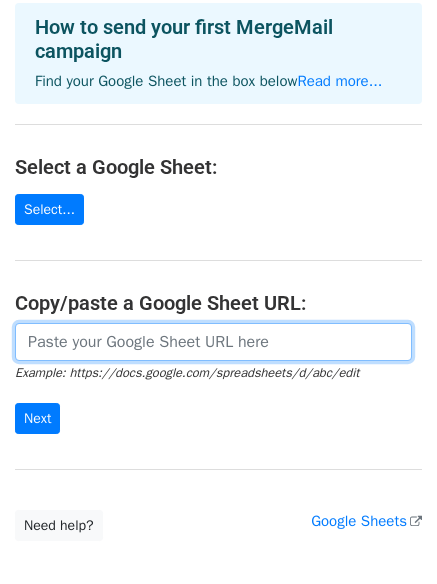 click at bounding box center [213, 342] 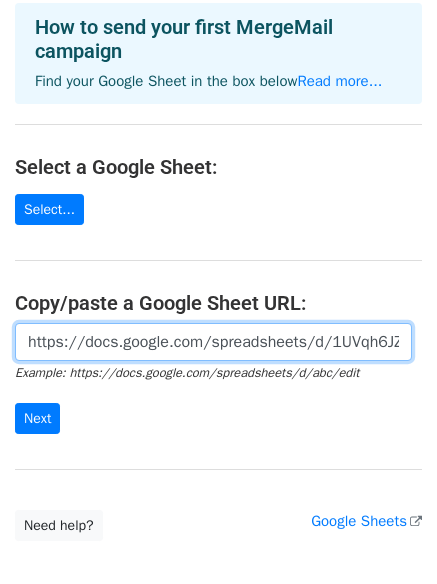 scroll, scrollTop: 0, scrollLeft: 437, axis: horizontal 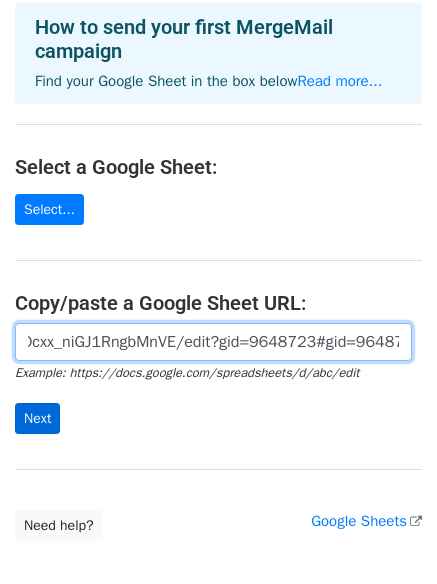 type on "https://docs.google.com/spreadsheets/d/1UVqh6JZn-EsubgDcxx_niGJ1RngbMnVE/edit?gid=9648723#gid=9648723" 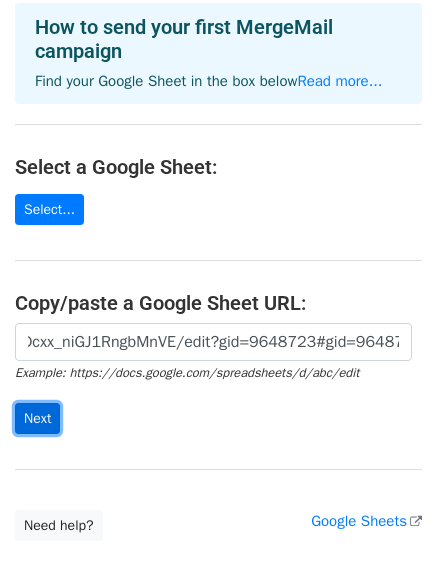 click on "Next" at bounding box center [37, 418] 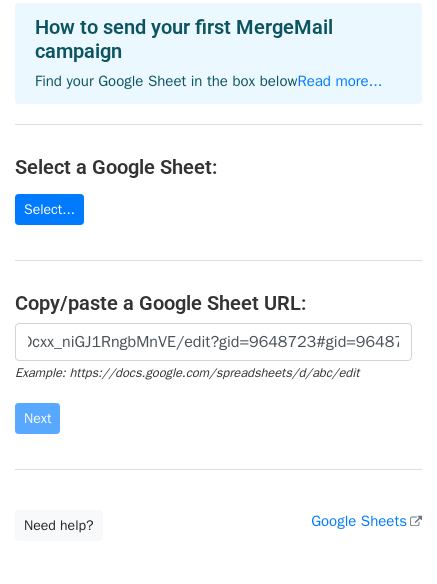 scroll, scrollTop: 0, scrollLeft: 0, axis: both 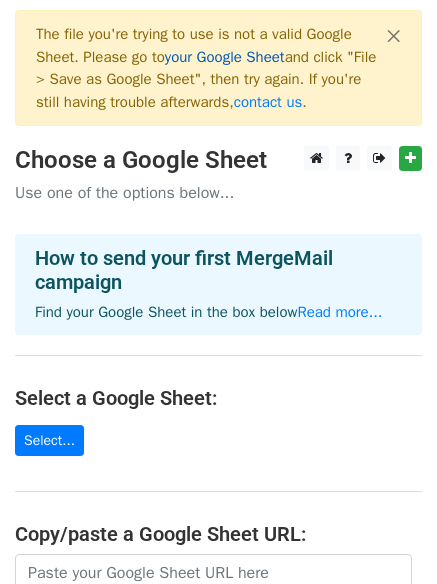 click on "your Google Sheet" at bounding box center (225, 57) 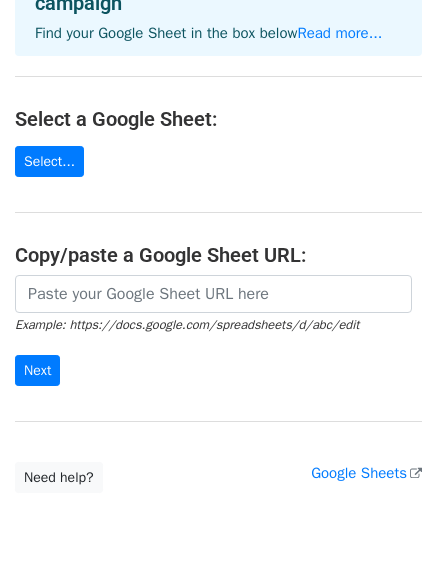 scroll, scrollTop: 348, scrollLeft: 0, axis: vertical 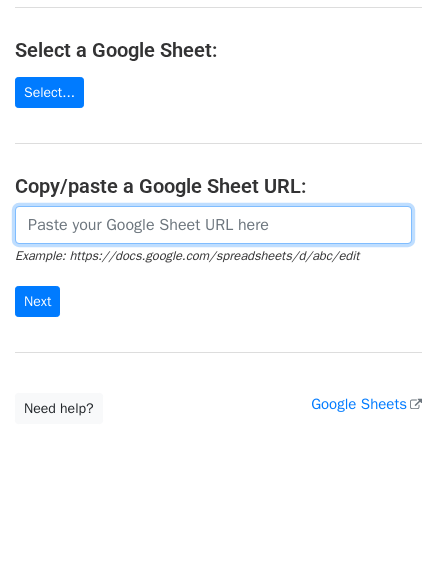 paste on "https://docs.google.com/spreadsheets/d/1jOY5O-7WbseIrcIIjRq7xWQbS0bRDJ1use8Gi-XVrRA/edit?gid=9648723#gid=9648723" 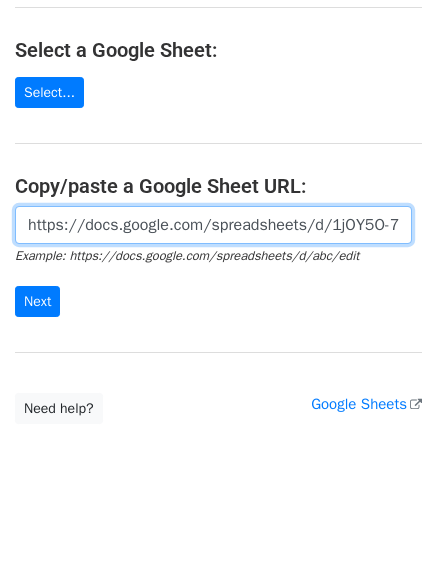 scroll, scrollTop: 0, scrollLeft: 523, axis: horizontal 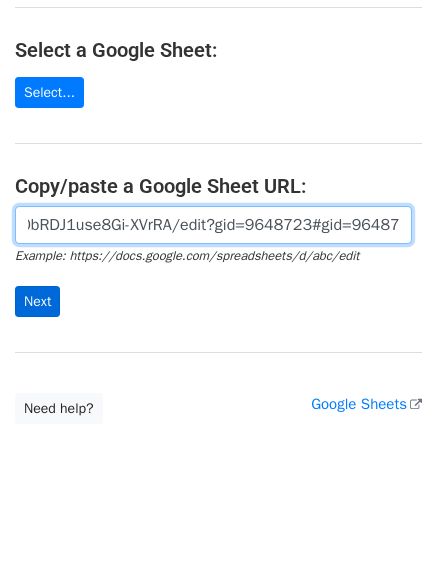 type on "https://docs.google.com/spreadsheets/d/1jOY5O-7WbseIrcIIjRq7xWQbS0bRDJ1use8Gi-XVrRA/edit?gid=9648723#gid=9648723" 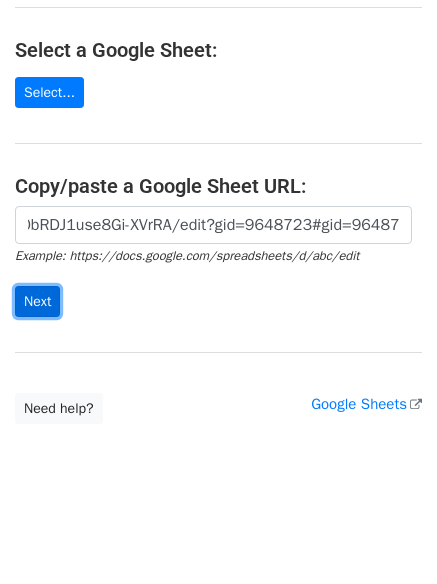 click on "Next" at bounding box center (37, 301) 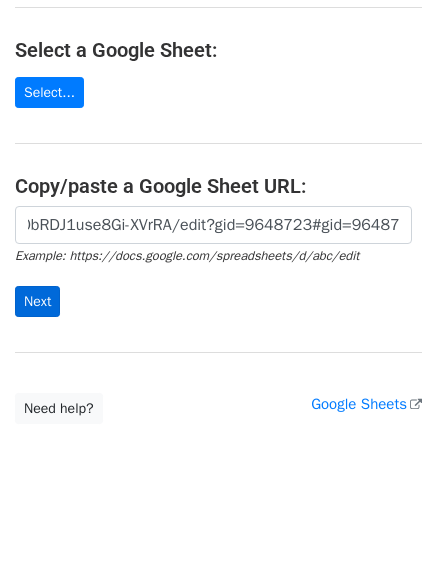 scroll, scrollTop: 0, scrollLeft: 0, axis: both 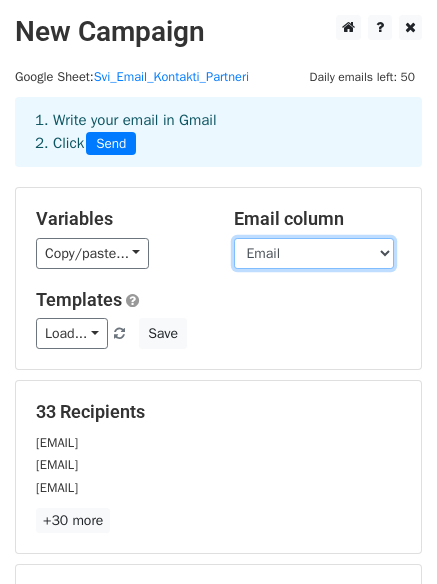 click on "[CITY]
[CATEGORY]
[COMPANY_NAME]
[EMAIL]
[FOLLOW_UP_SENT]
[NOTE]" at bounding box center [314, 253] 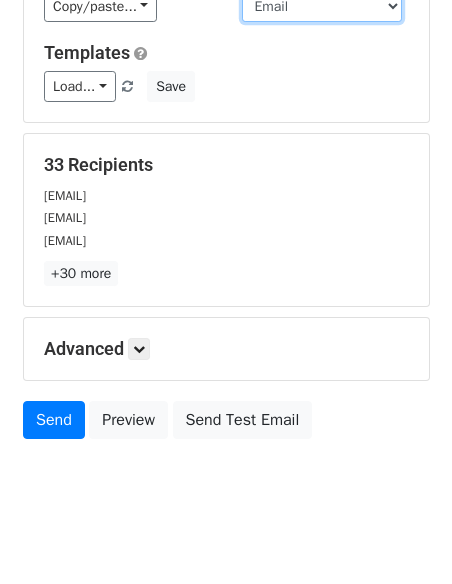 scroll, scrollTop: 272, scrollLeft: 0, axis: vertical 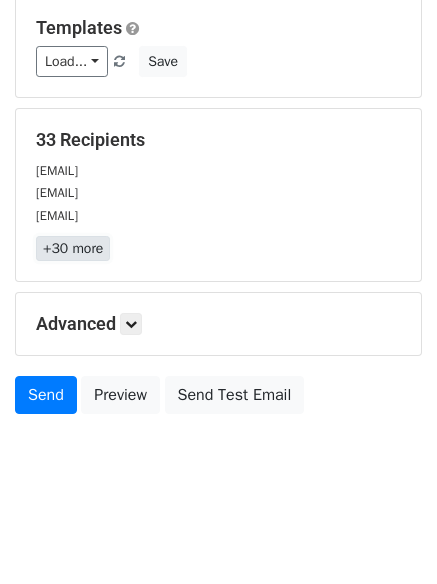 click on "+30 more" at bounding box center [73, 248] 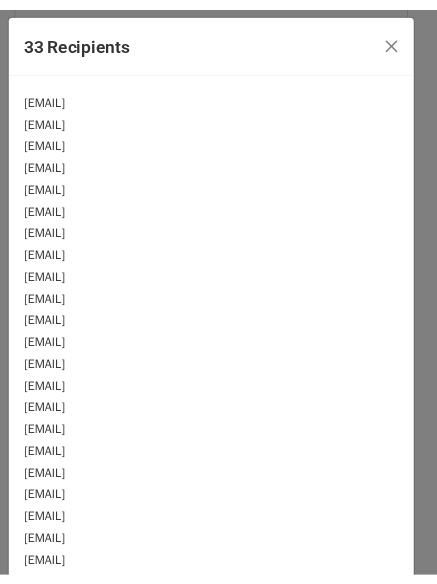 scroll, scrollTop: 0, scrollLeft: 0, axis: both 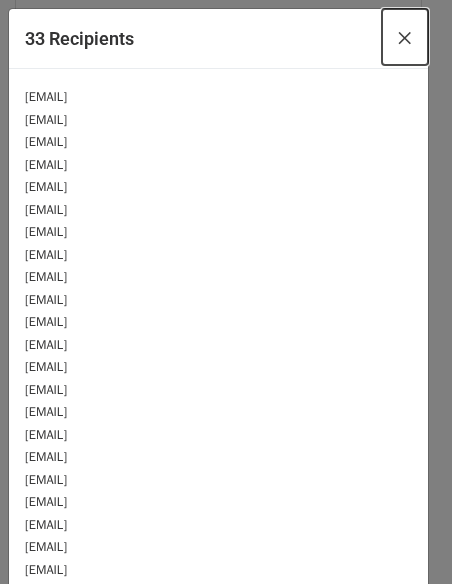 click on "×" at bounding box center [405, 37] 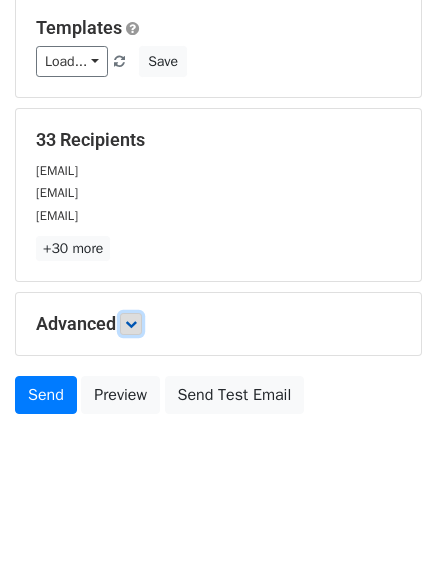 click at bounding box center [131, 324] 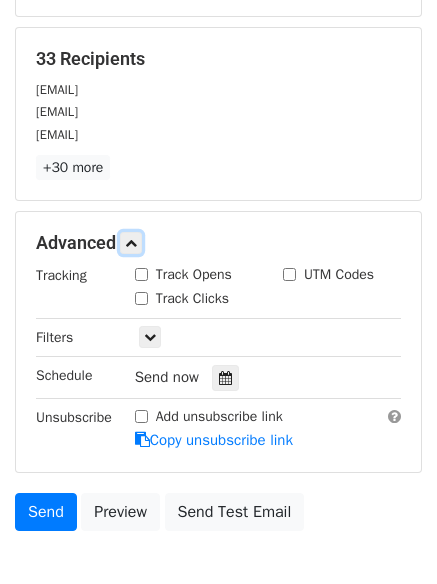 scroll, scrollTop: 372, scrollLeft: 0, axis: vertical 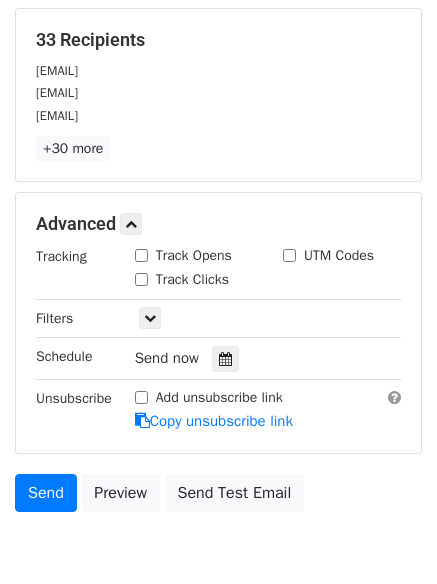 click on "Track Opens" at bounding box center (194, 257) 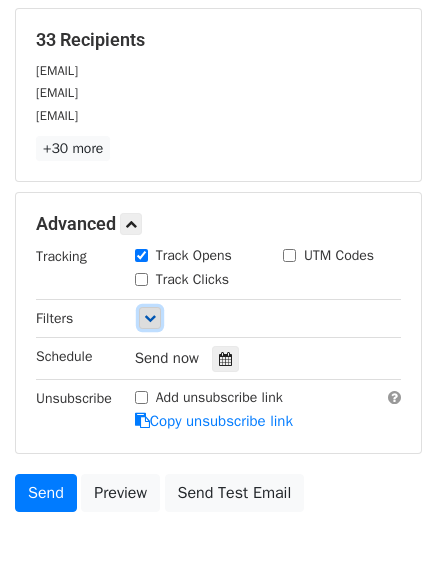 click at bounding box center [150, 318] 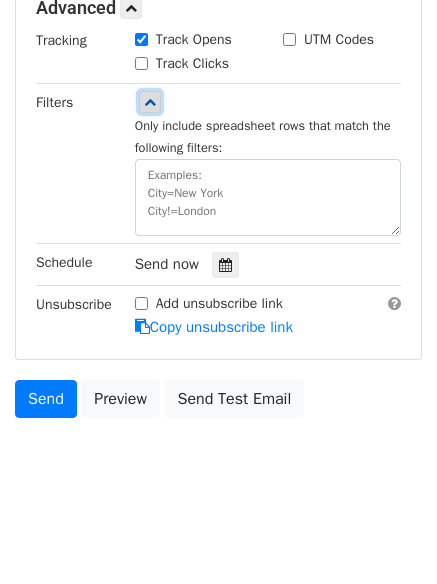 scroll, scrollTop: 591, scrollLeft: 0, axis: vertical 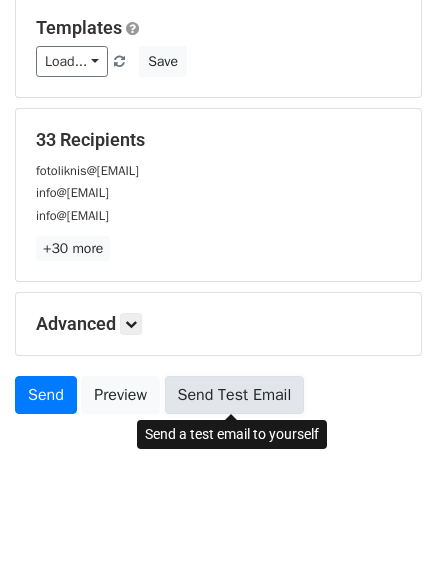 click on "Send Test Email" at bounding box center (235, 395) 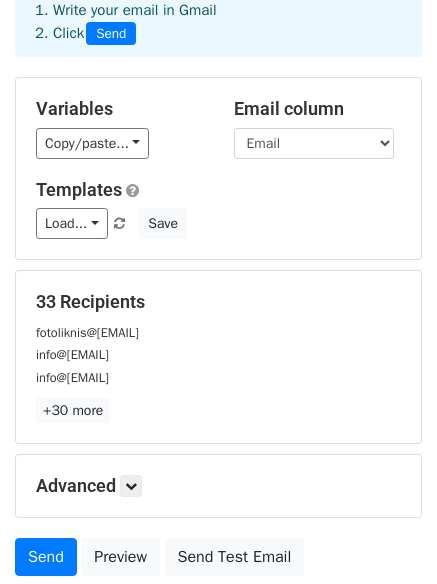 scroll, scrollTop: 72, scrollLeft: 0, axis: vertical 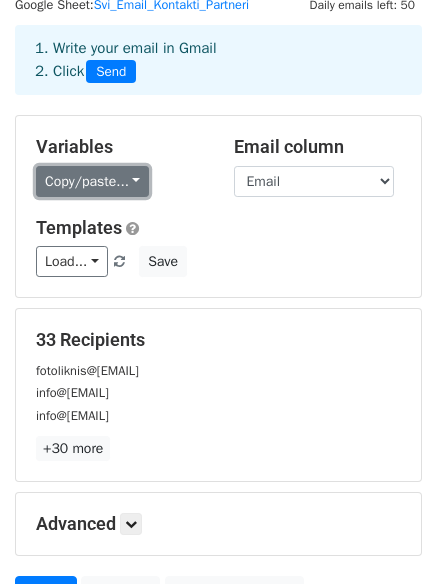 click on "Copy/paste..." at bounding box center [92, 181] 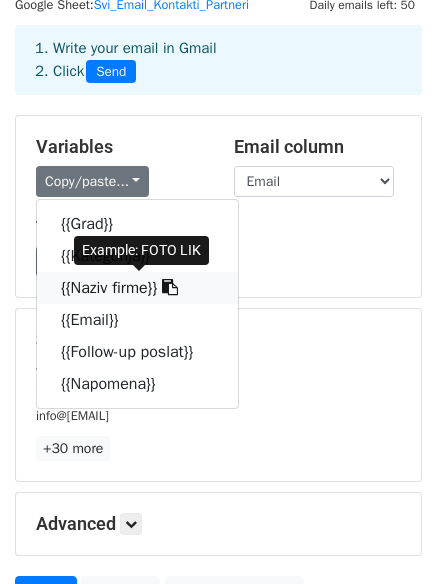 click on "{{Naziv firme}}" at bounding box center (137, 288) 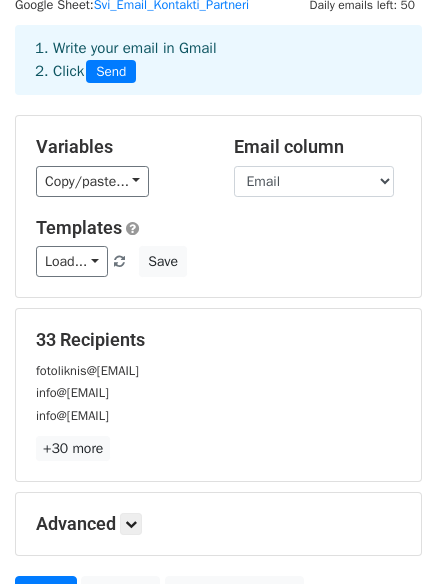 scroll, scrollTop: 272, scrollLeft: 0, axis: vertical 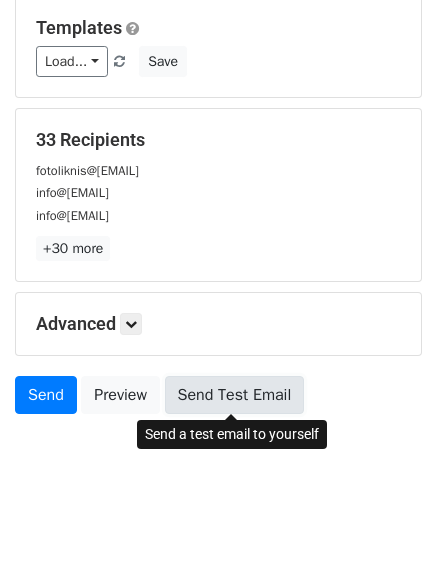 click on "Send Test Email" at bounding box center [235, 395] 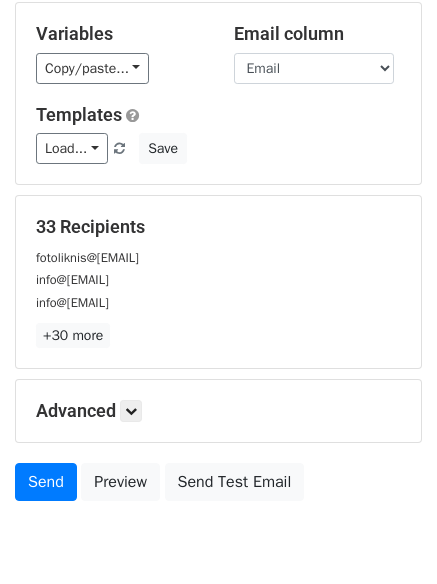 scroll, scrollTop: 72, scrollLeft: 0, axis: vertical 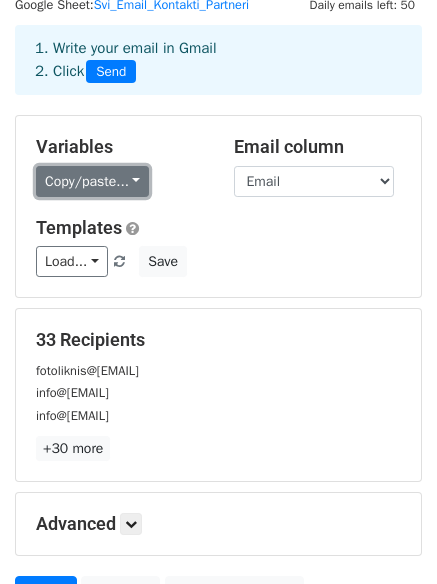 click on "Copy/paste..." at bounding box center [92, 181] 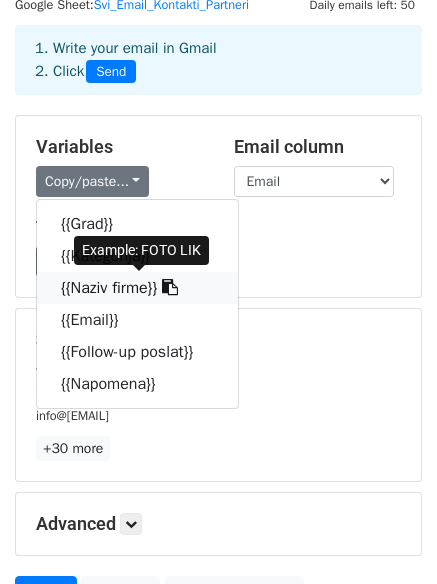 click on "{{Naziv firme}}" at bounding box center (137, 288) 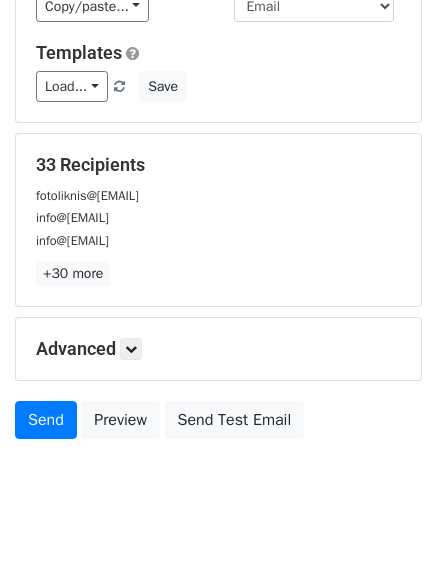 scroll, scrollTop: 272, scrollLeft: 0, axis: vertical 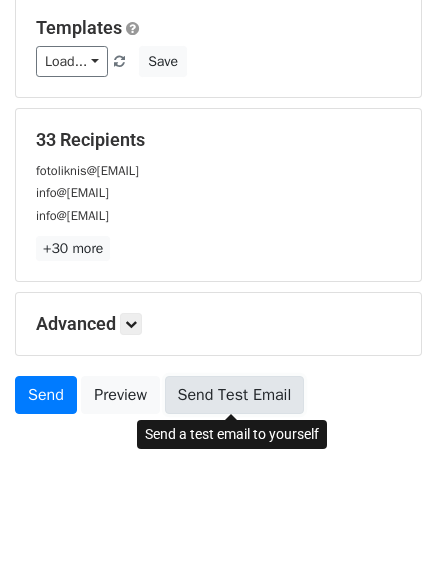 click on "Send Test Email" at bounding box center (235, 395) 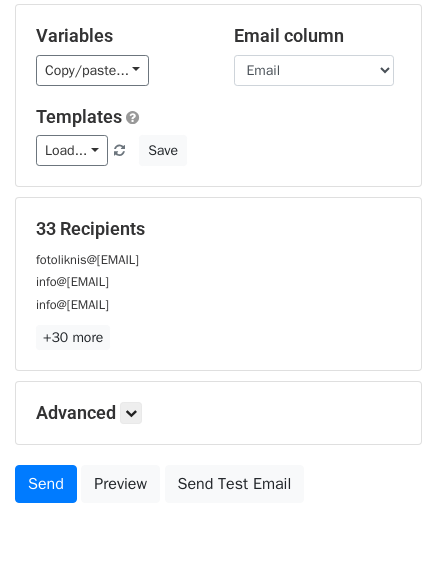 scroll, scrollTop: 72, scrollLeft: 0, axis: vertical 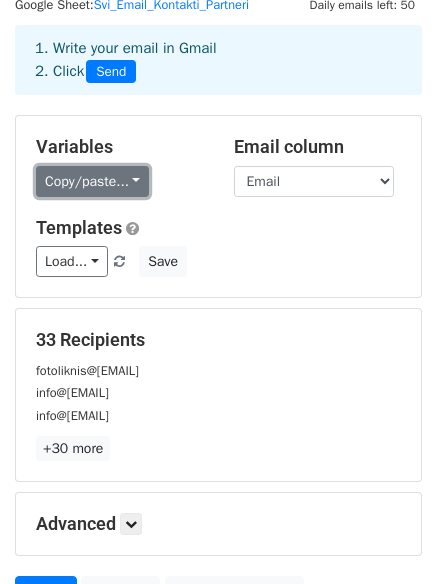 click on "Copy/paste..." at bounding box center (92, 181) 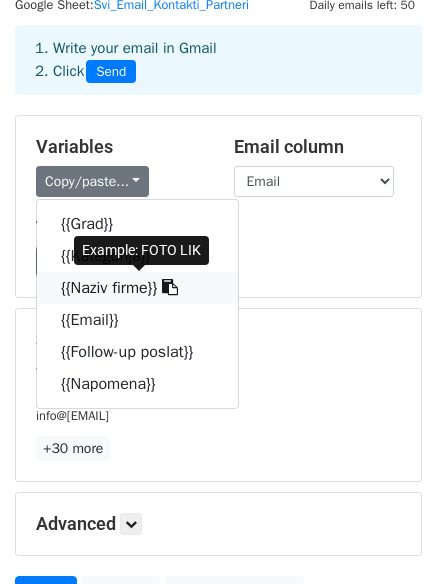 click on "{{Naziv firme}}" at bounding box center [137, 288] 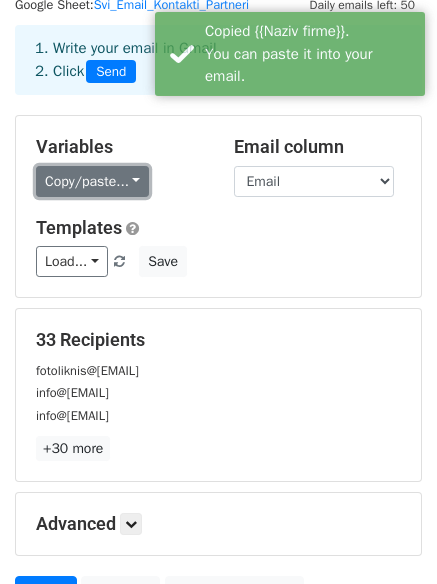 click on "Copy/paste..." at bounding box center [92, 181] 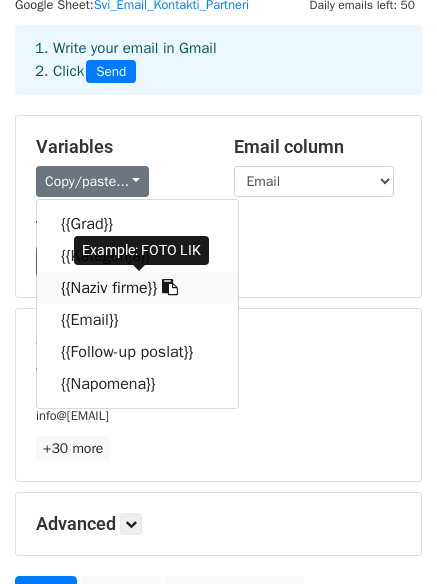 click on "{{Naziv firme}}" at bounding box center [137, 288] 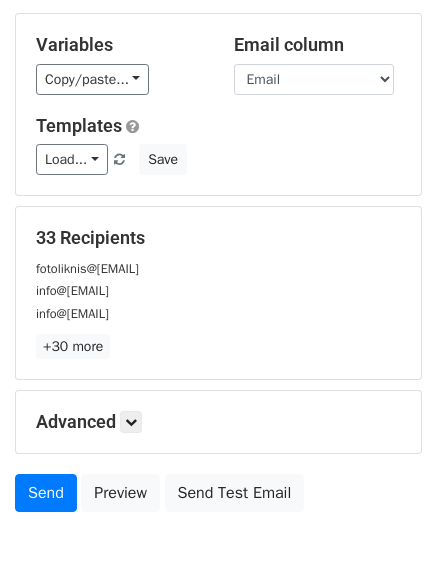 scroll, scrollTop: 272, scrollLeft: 0, axis: vertical 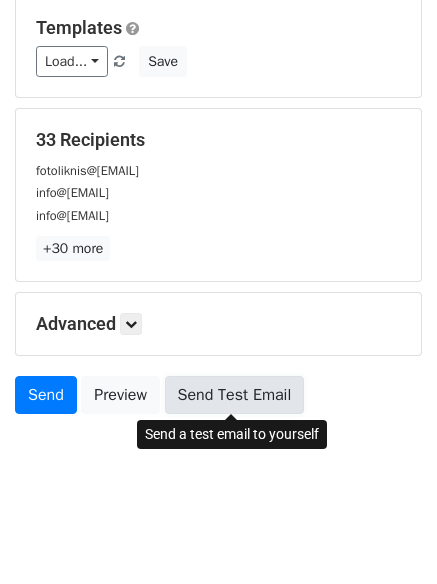 click on "Send Test Email" at bounding box center (235, 395) 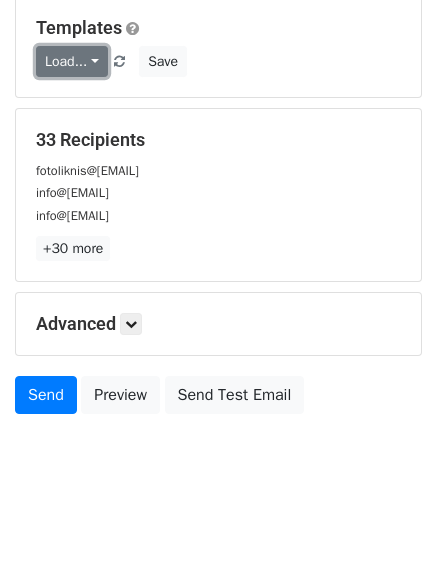 click on "Load..." at bounding box center [72, 61] 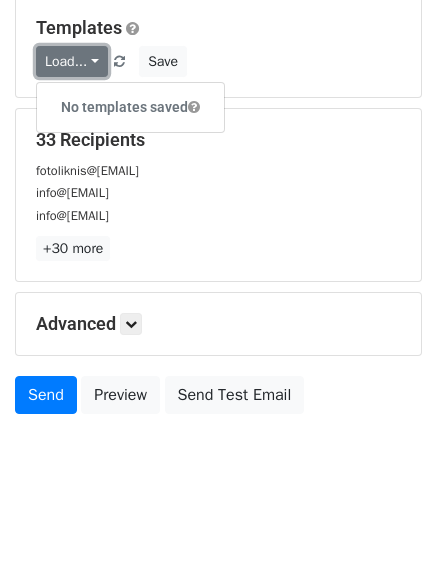 click on "Load..." at bounding box center (72, 61) 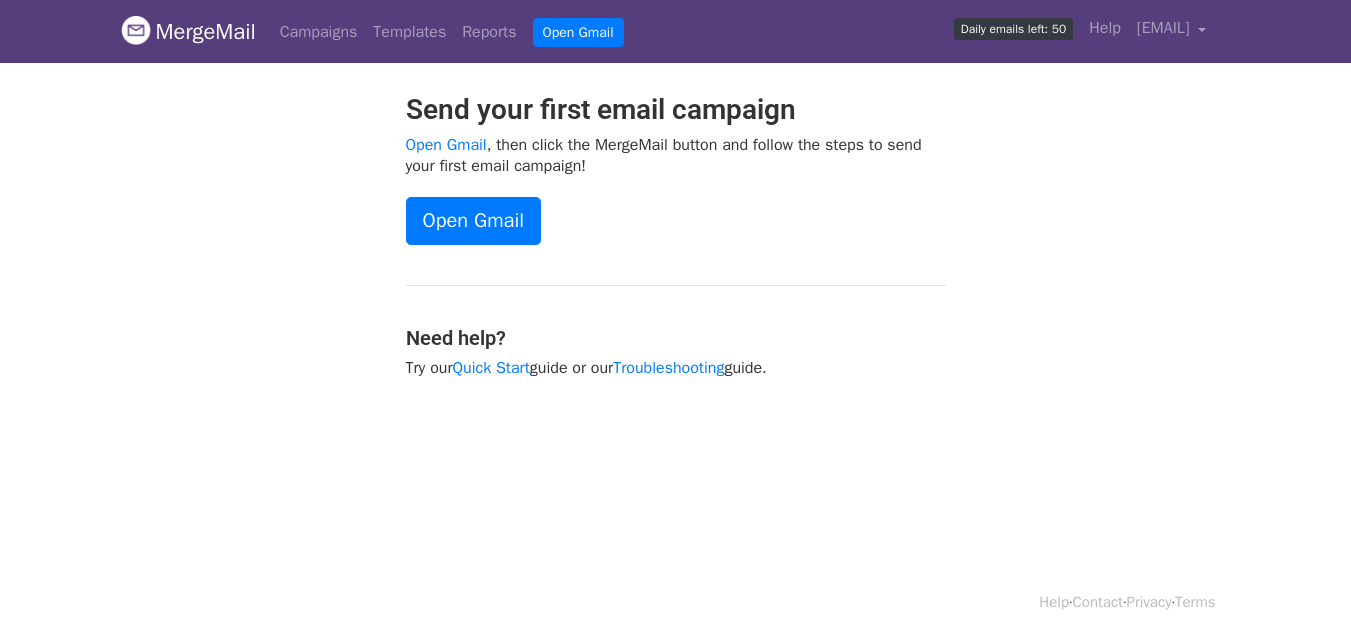 scroll, scrollTop: 0, scrollLeft: 0, axis: both 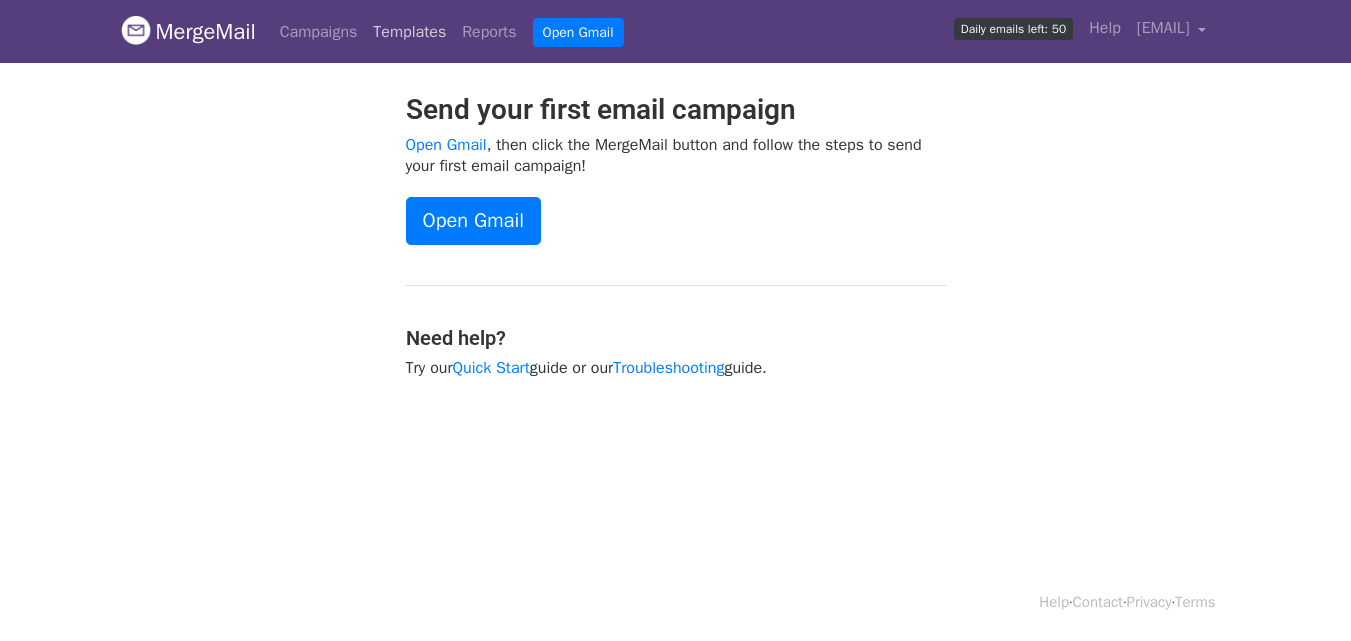 drag, startPoint x: 437, startPoint y: 29, endPoint x: 499, endPoint y: 56, distance: 67.62396 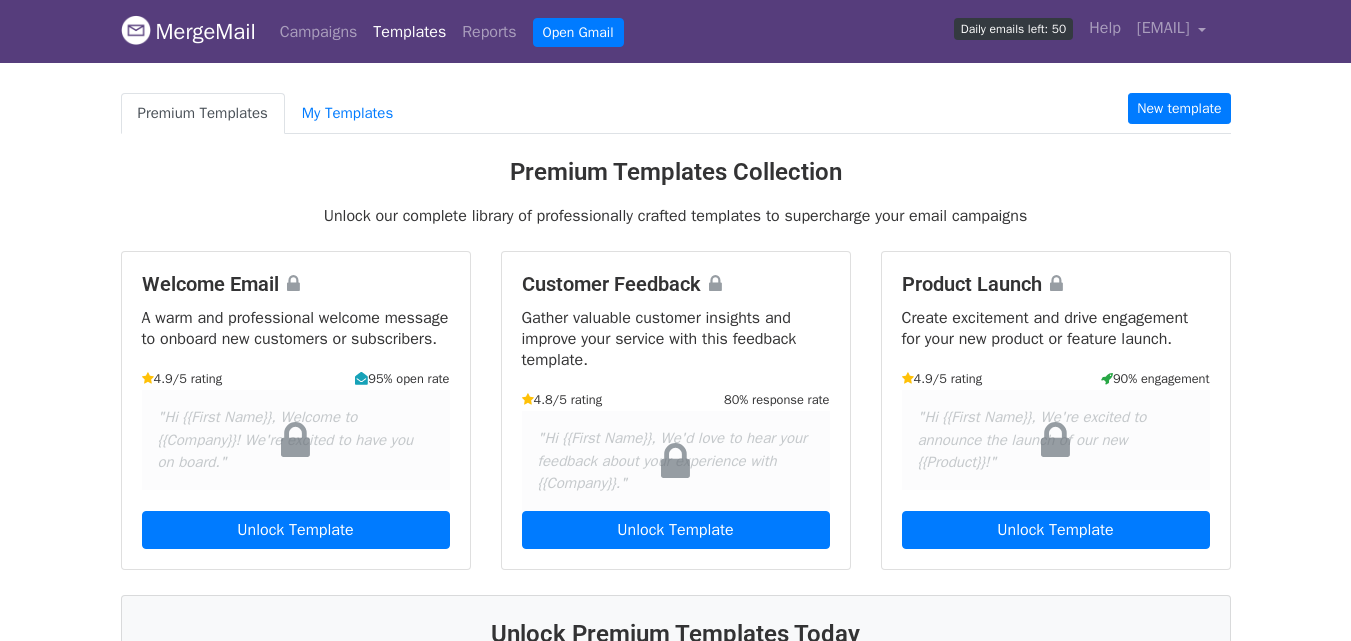 scroll, scrollTop: 0, scrollLeft: 0, axis: both 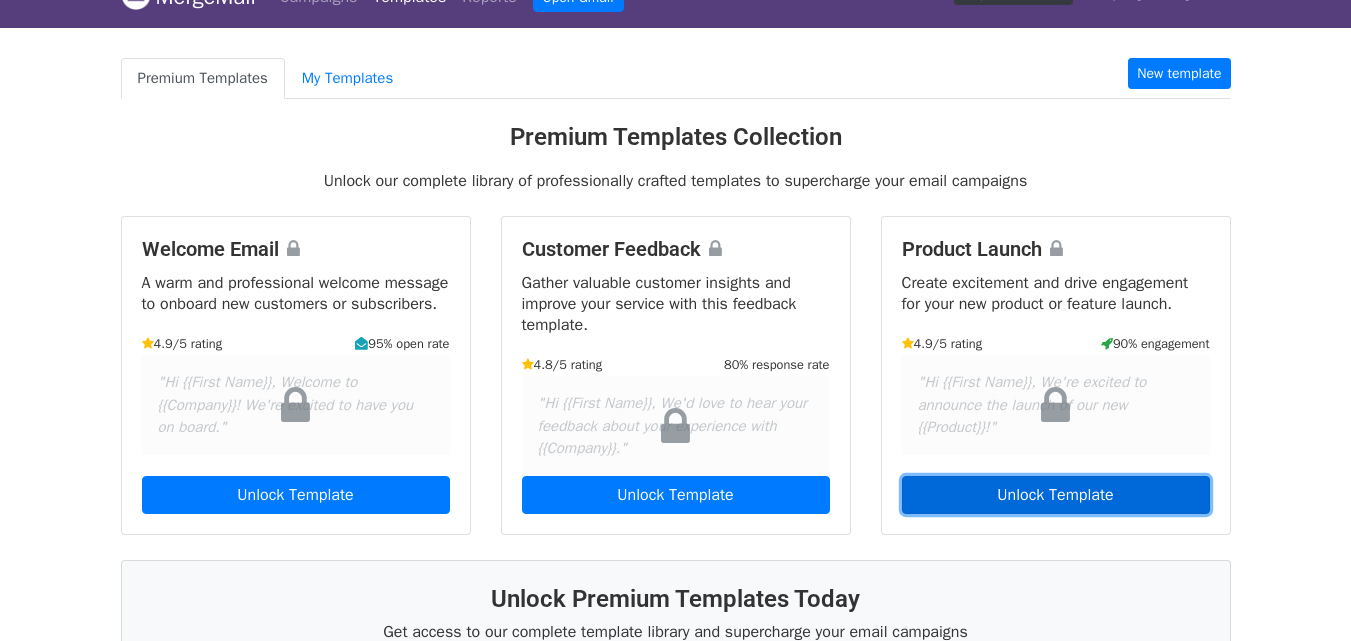 click on "Unlock Template" at bounding box center [1056, 495] 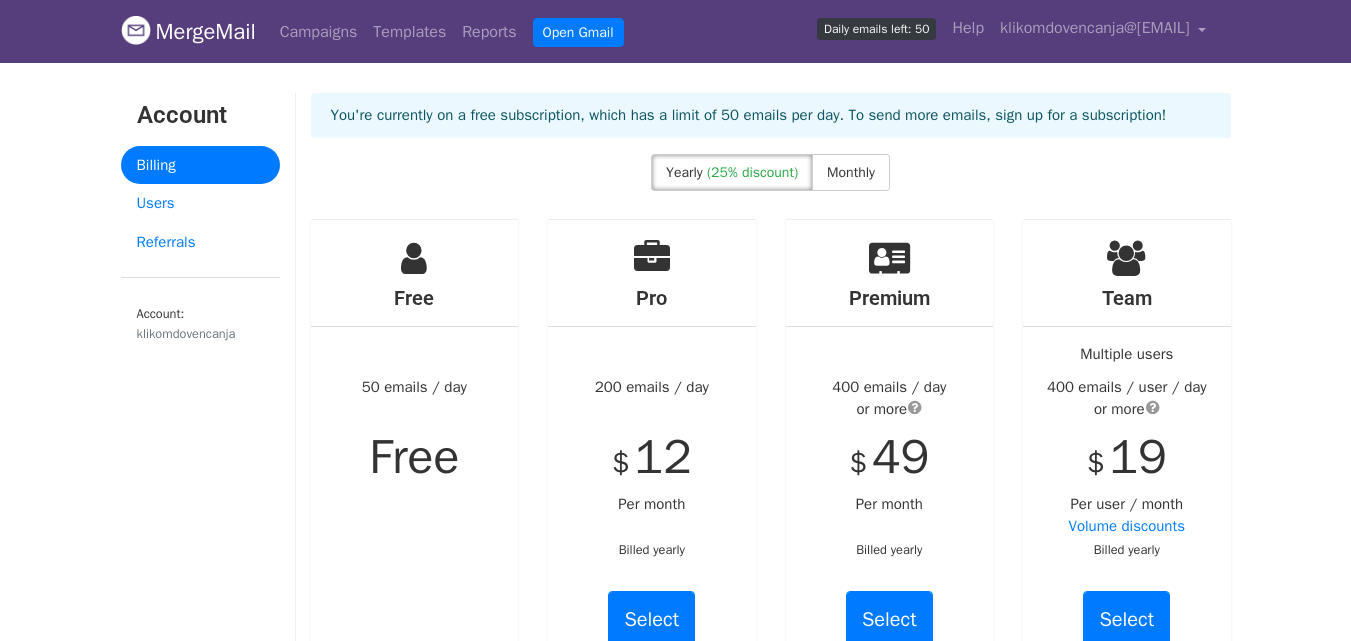 scroll, scrollTop: 0, scrollLeft: 0, axis: both 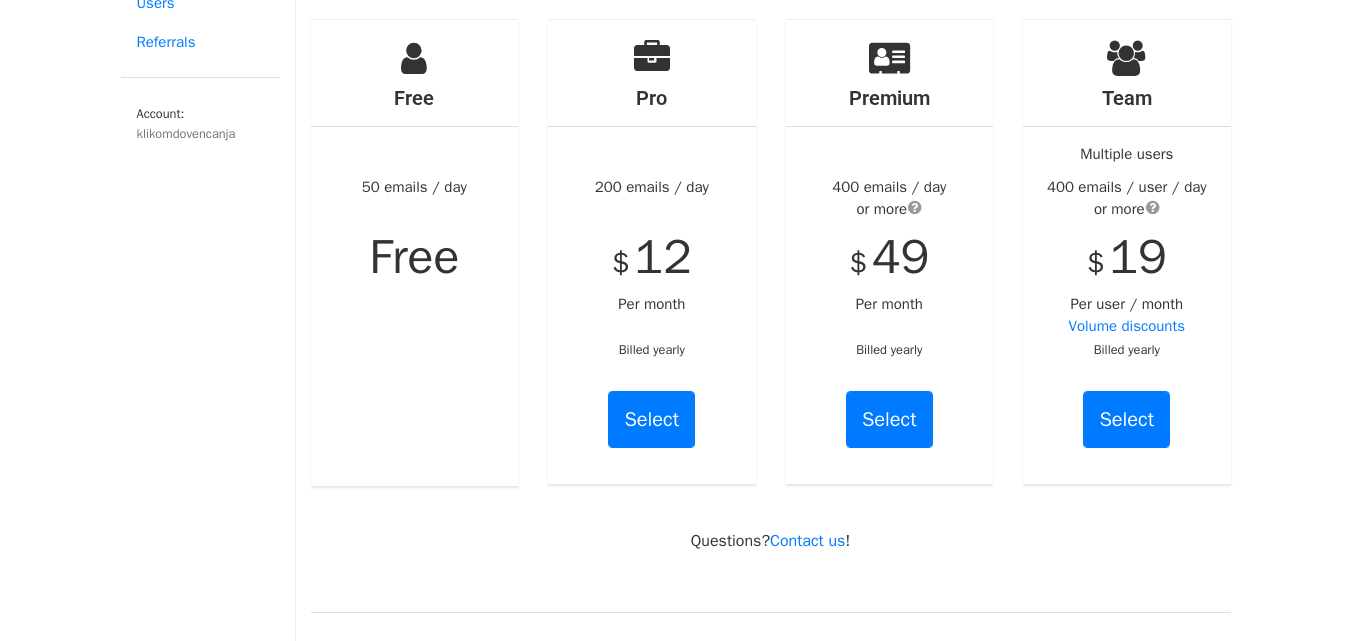 click on "Free" at bounding box center (414, 257) 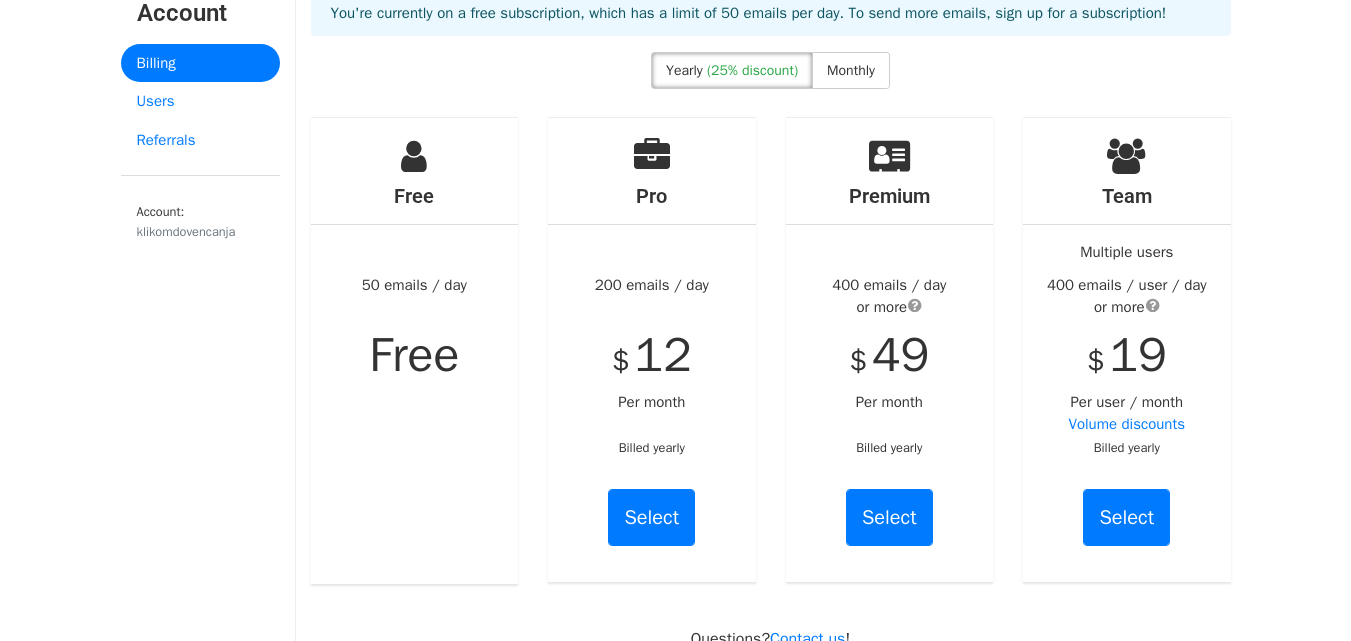 scroll, scrollTop: 0, scrollLeft: 0, axis: both 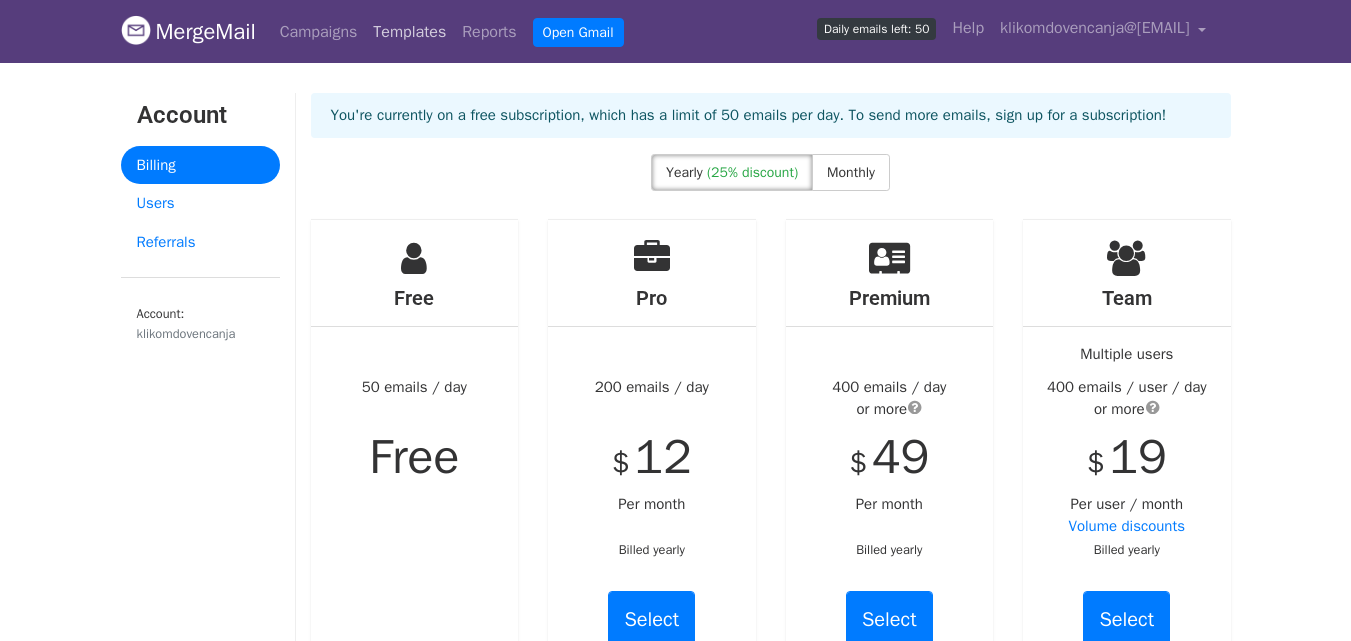 click on "Templates" at bounding box center [409, 32] 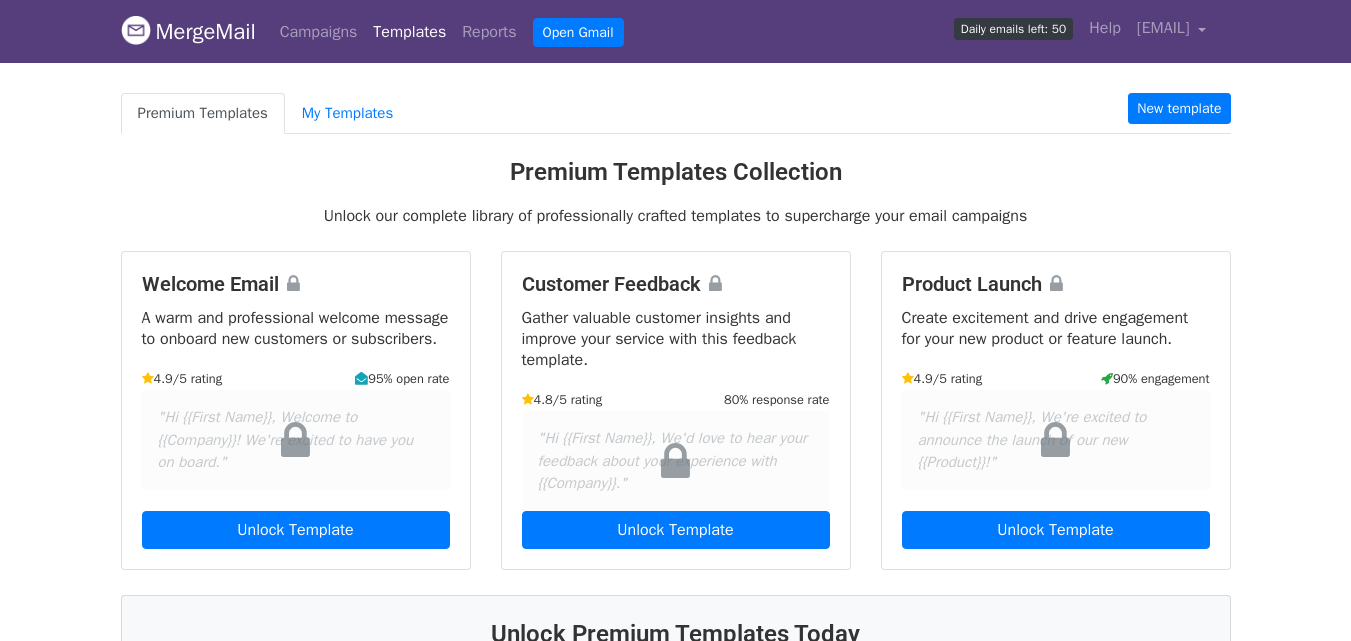 scroll, scrollTop: 0, scrollLeft: 0, axis: both 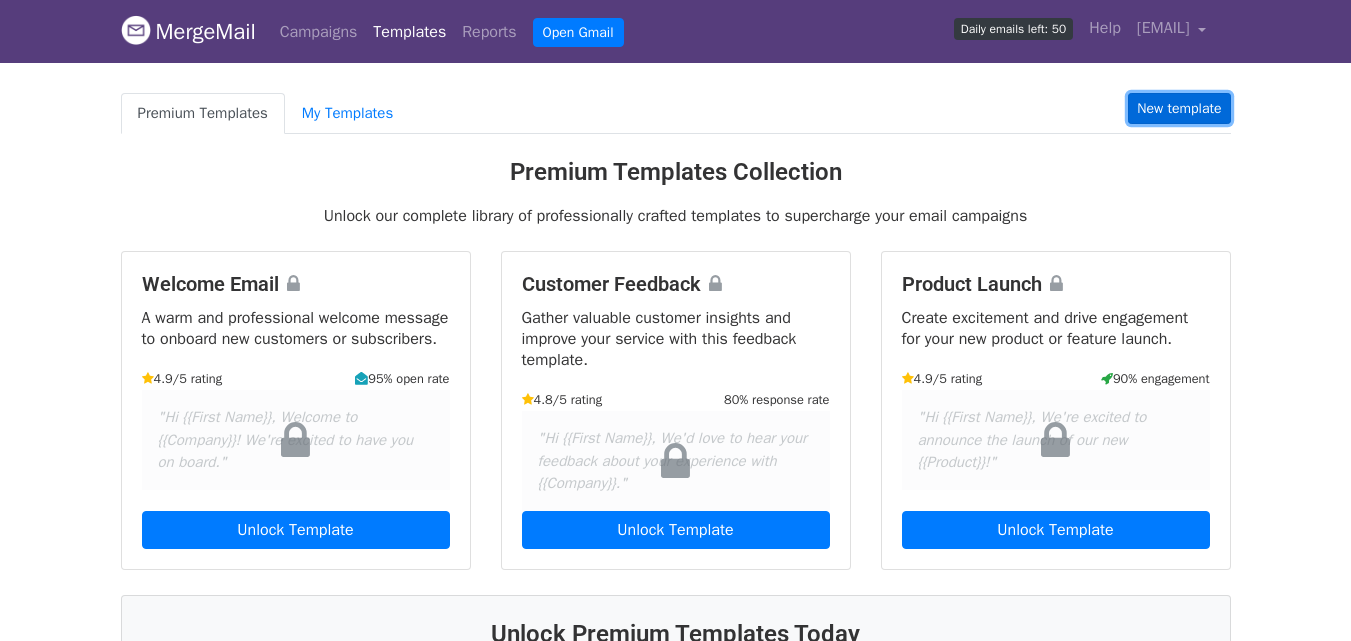 click on "New template" at bounding box center (1179, 108) 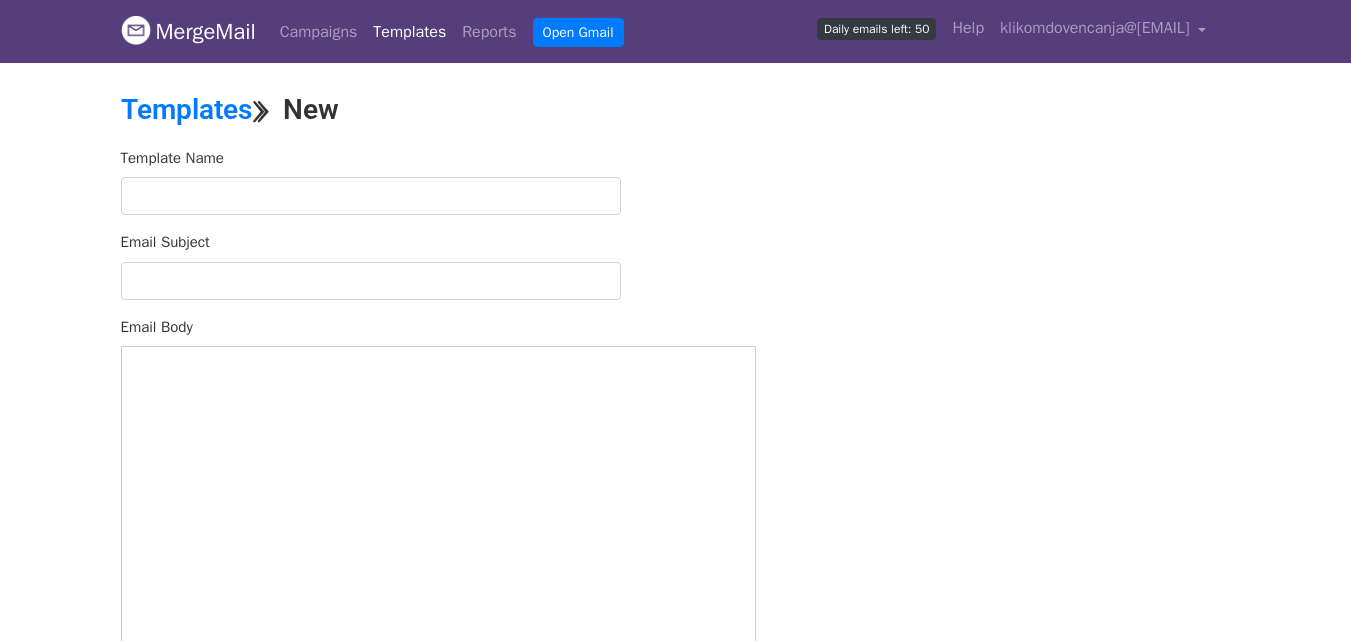 scroll, scrollTop: 0, scrollLeft: 0, axis: both 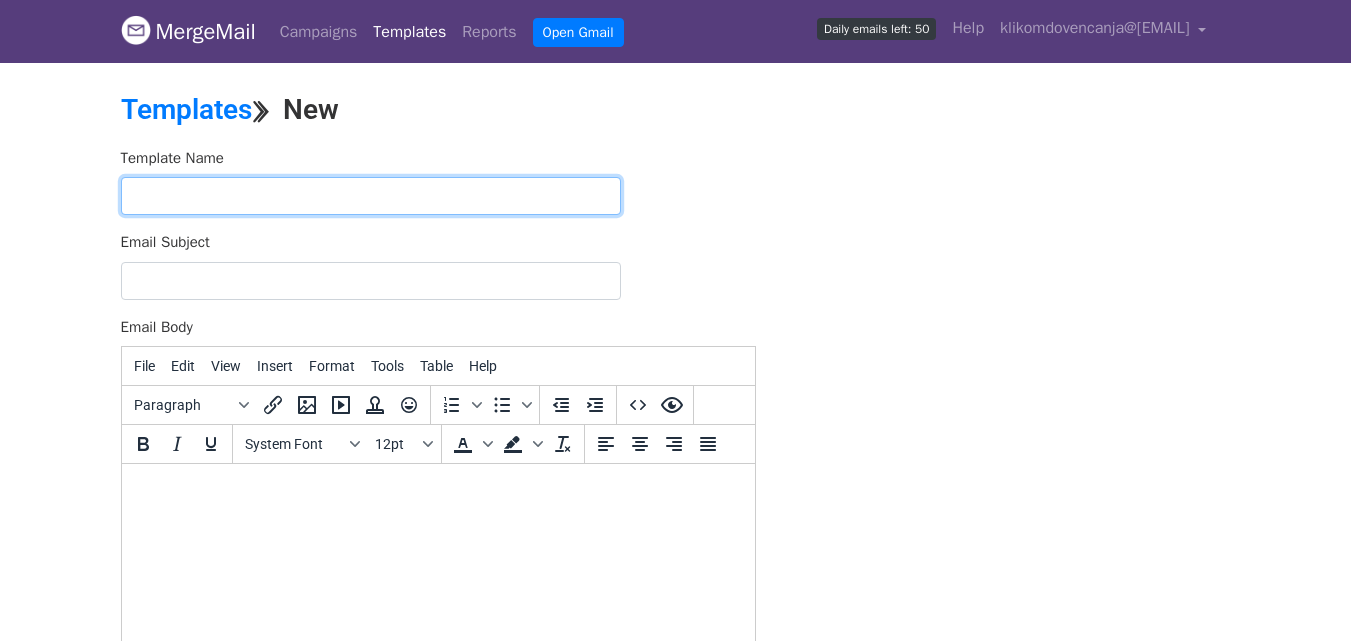 click at bounding box center [371, 196] 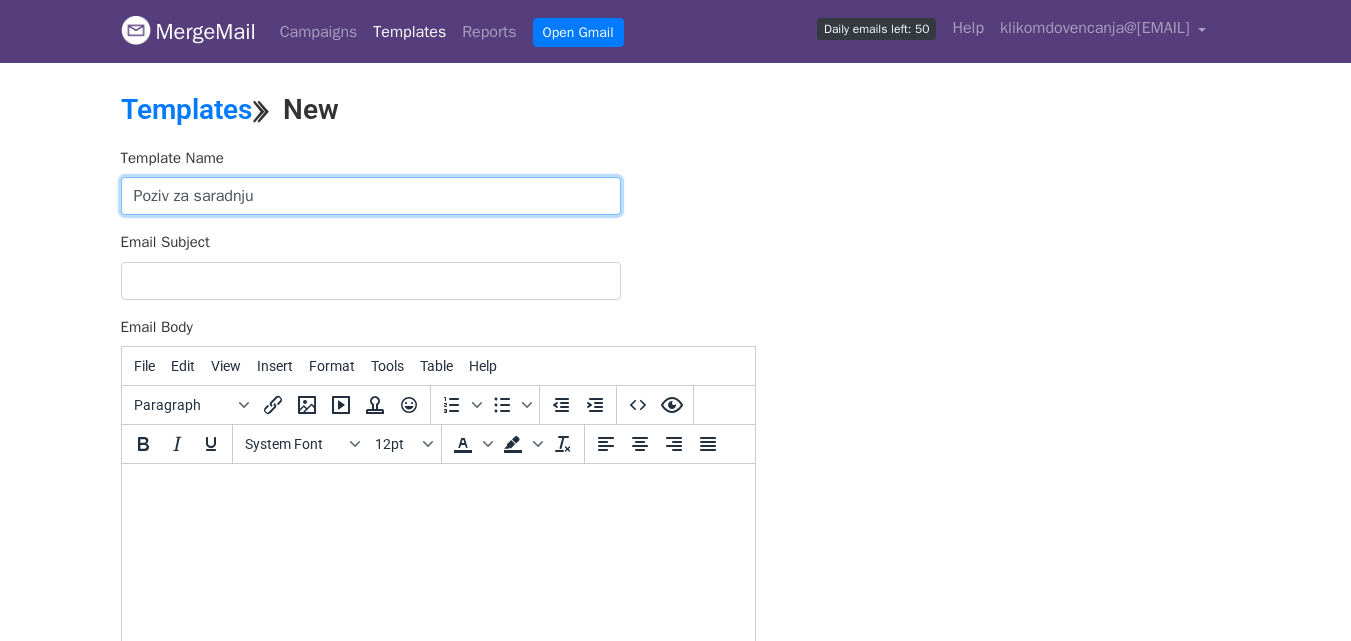 type on "Poziv za saradnju" 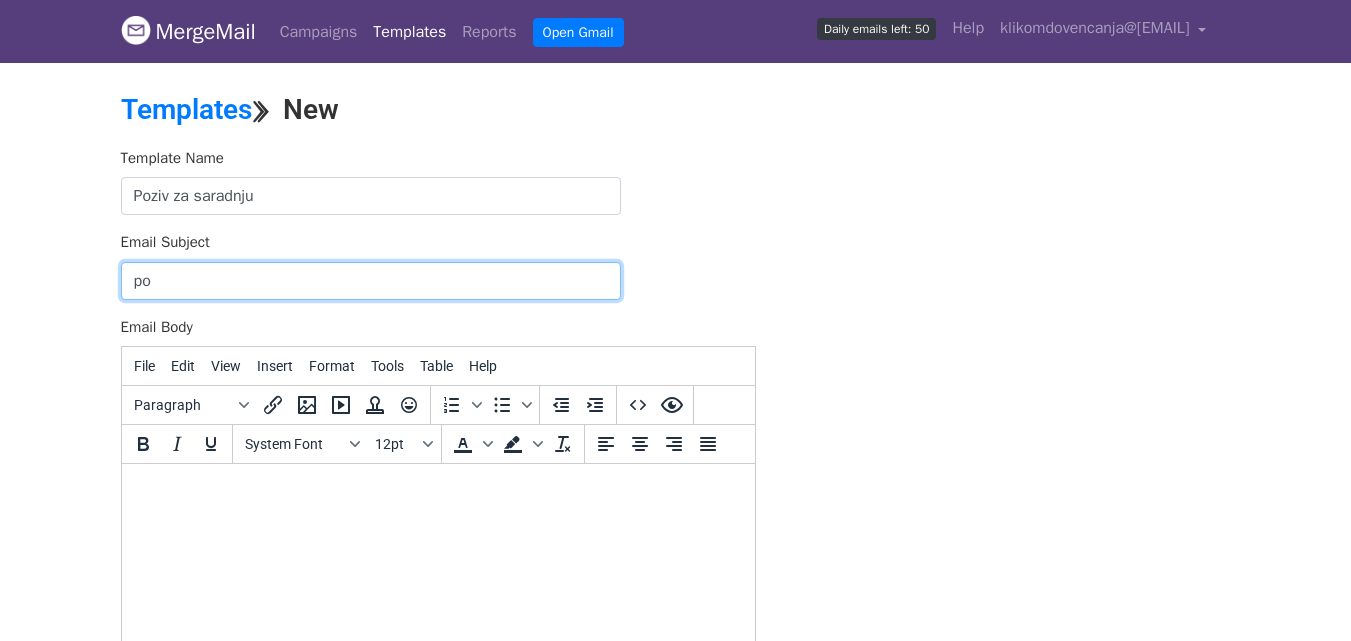 type on "p" 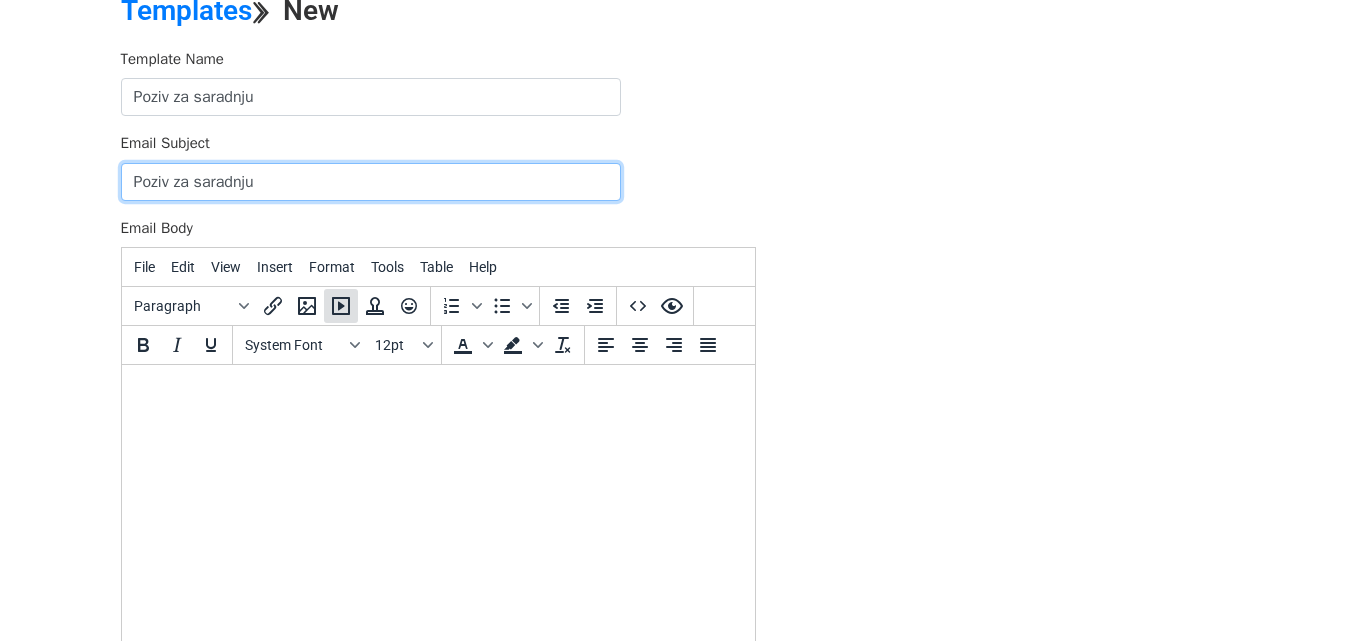 scroll, scrollTop: 300, scrollLeft: 0, axis: vertical 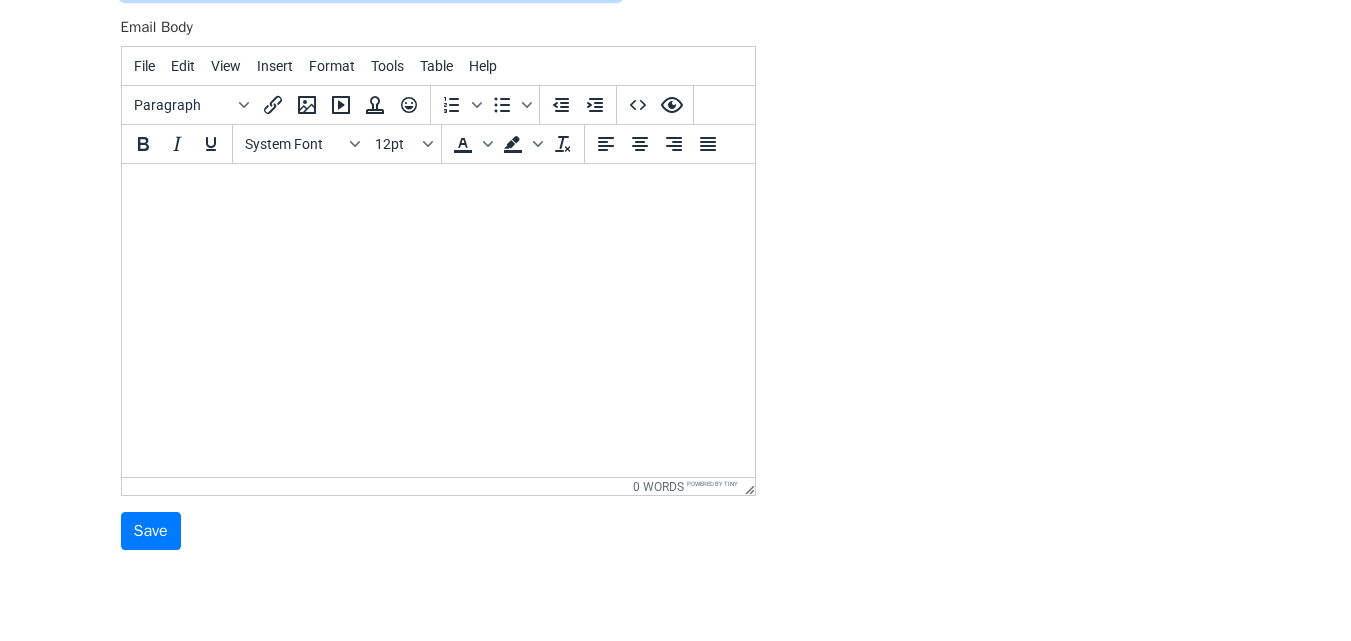 type on "Poziv za saradnju" 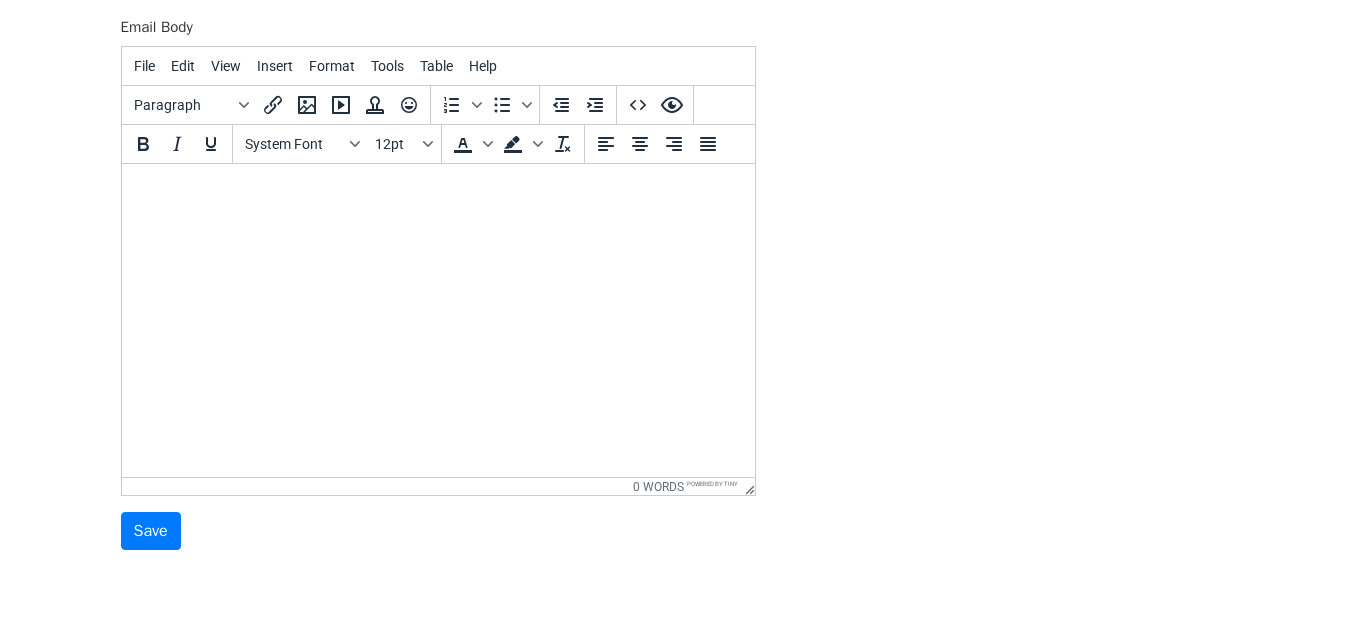 click at bounding box center [437, 191] 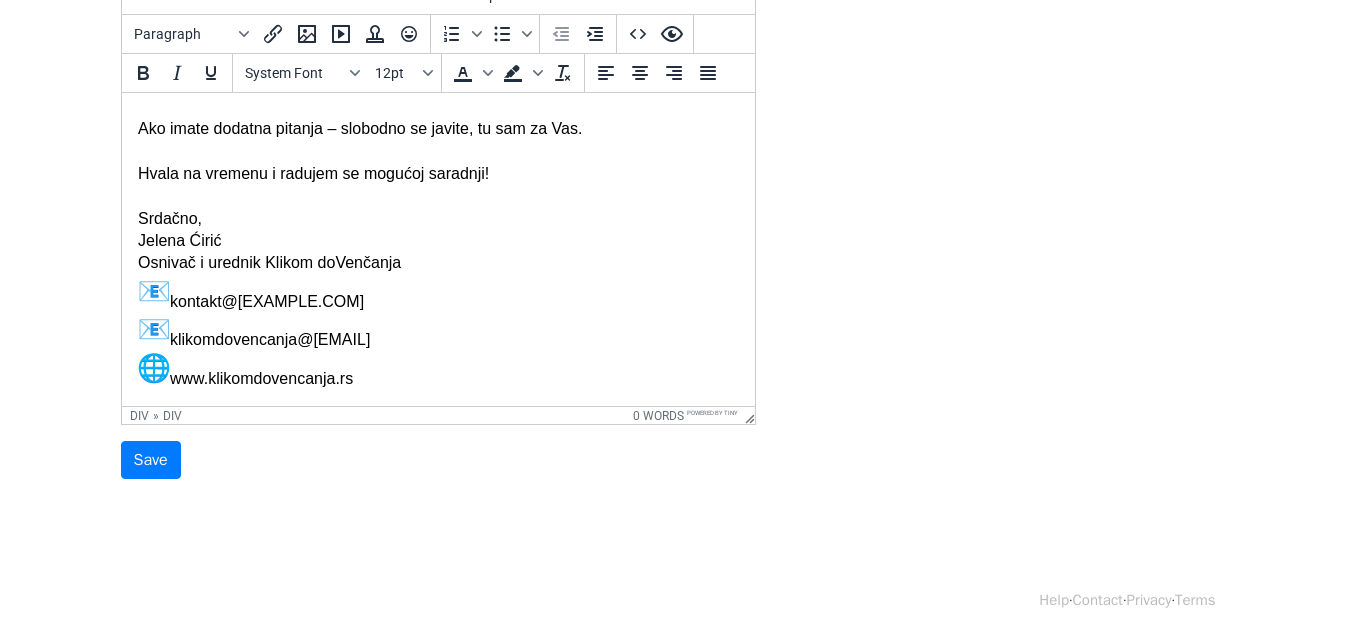 scroll, scrollTop: 515, scrollLeft: 0, axis: vertical 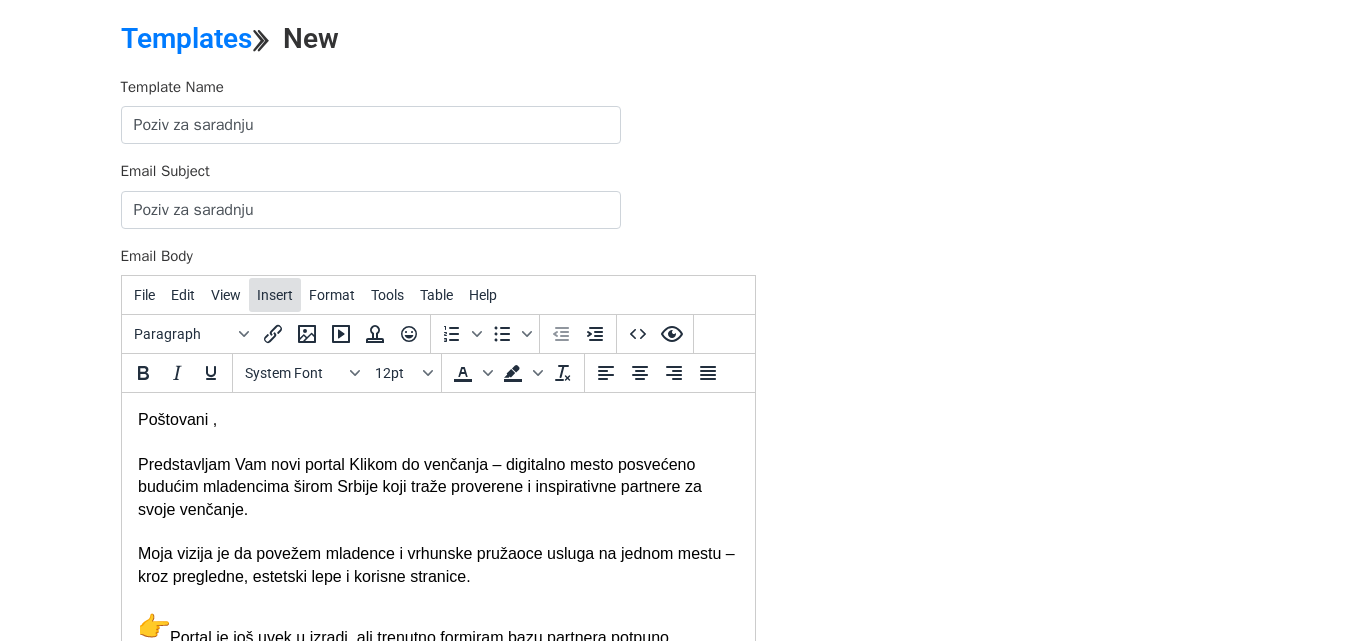 click on "Insert" at bounding box center [275, 295] 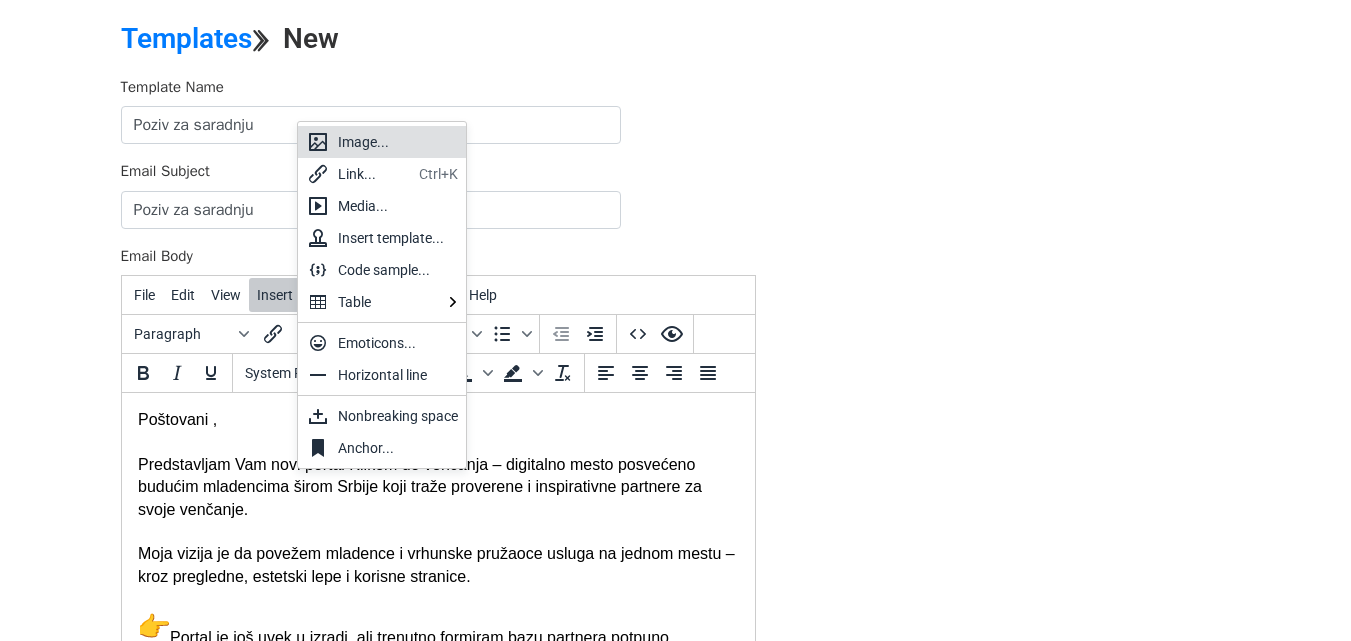 click on "Image..." at bounding box center [398, 142] 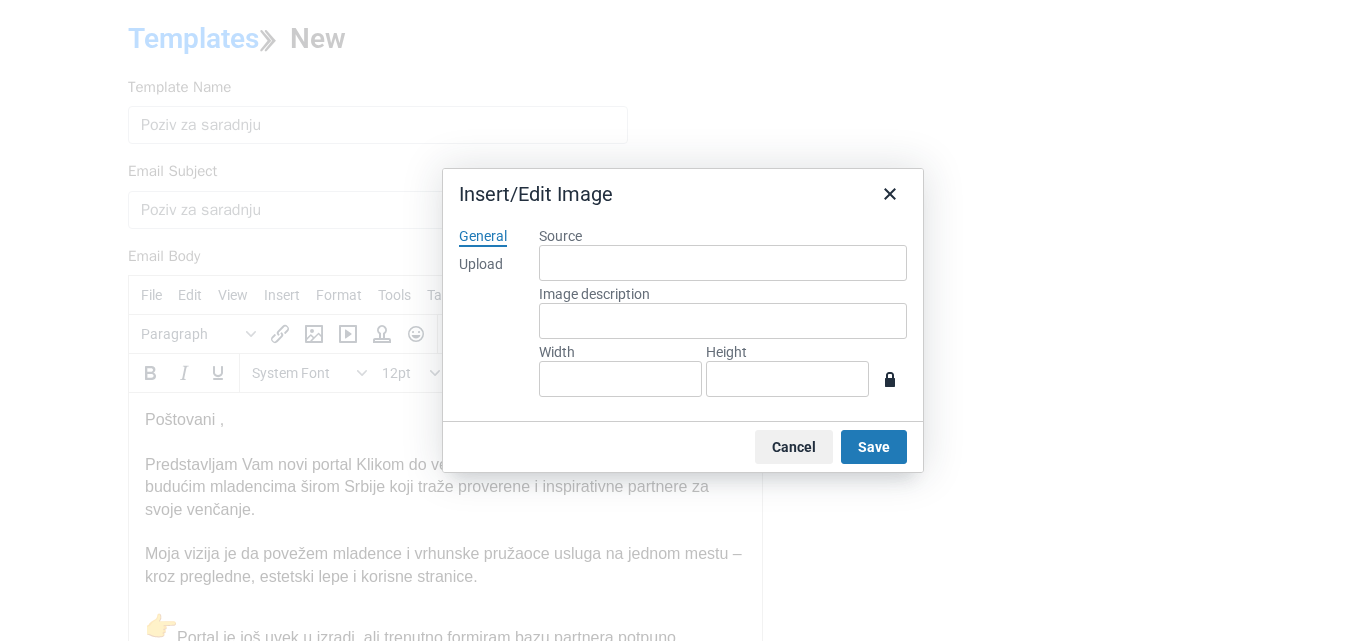 click on "Upload" at bounding box center (481, 265) 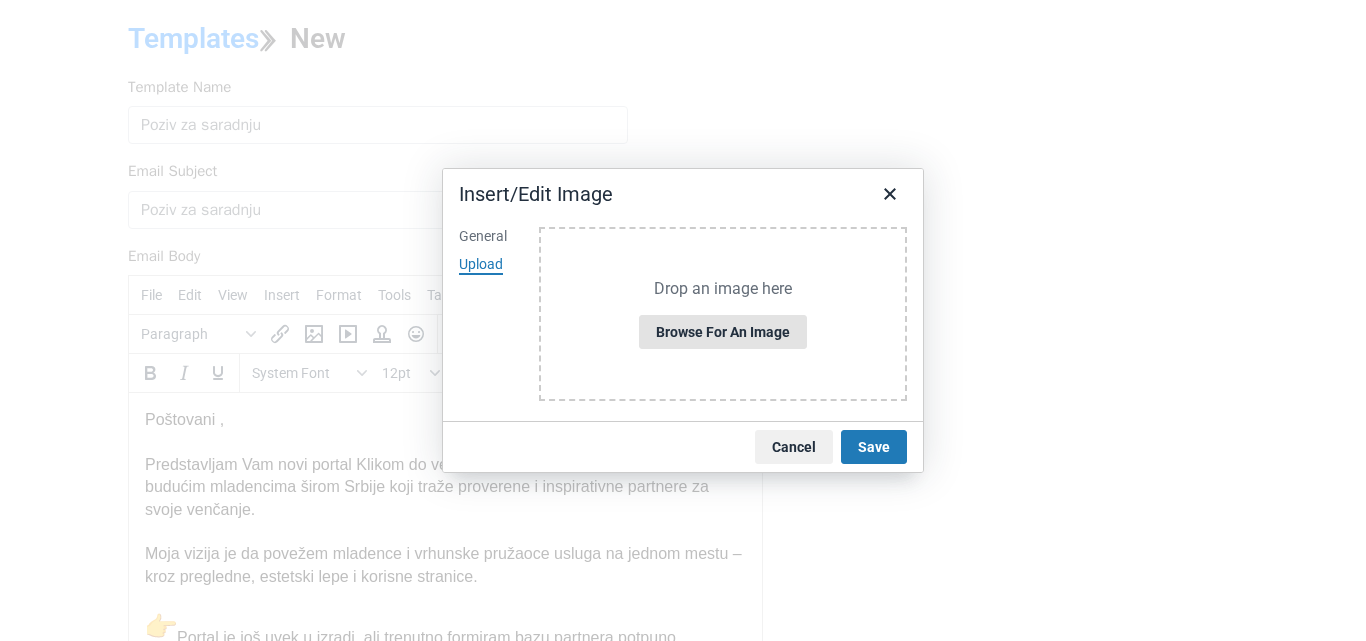 click on "Browse for an image" at bounding box center (723, 332) 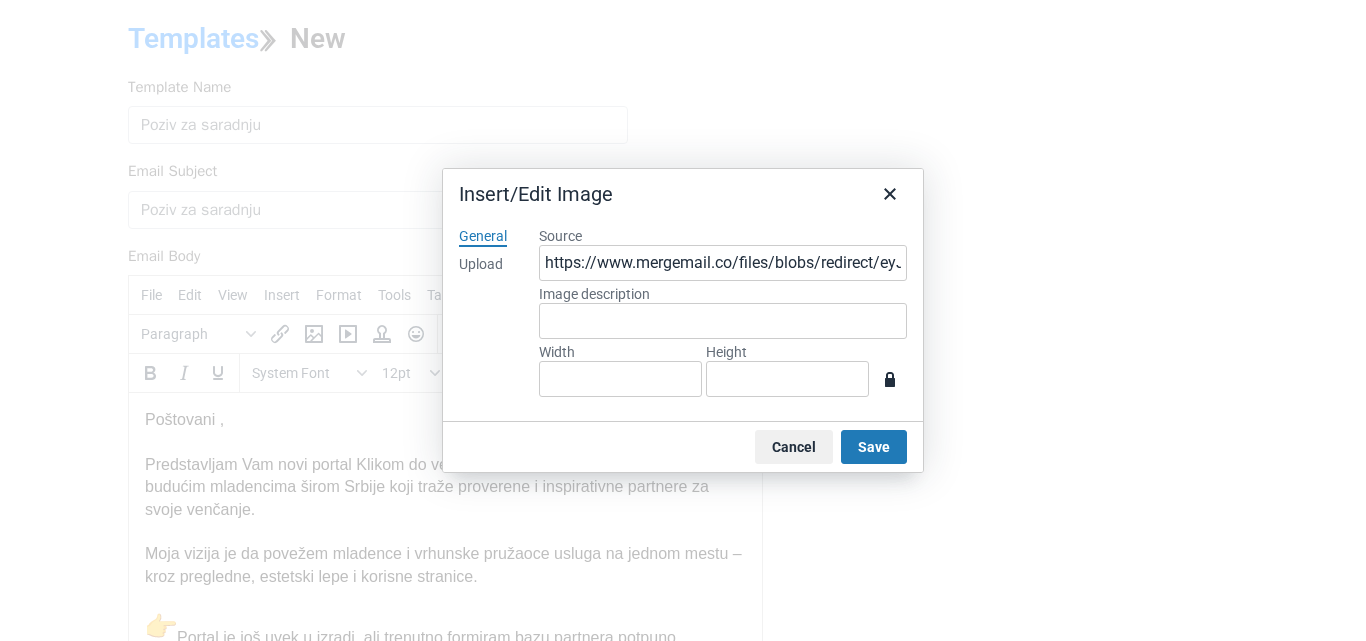 type on "500" 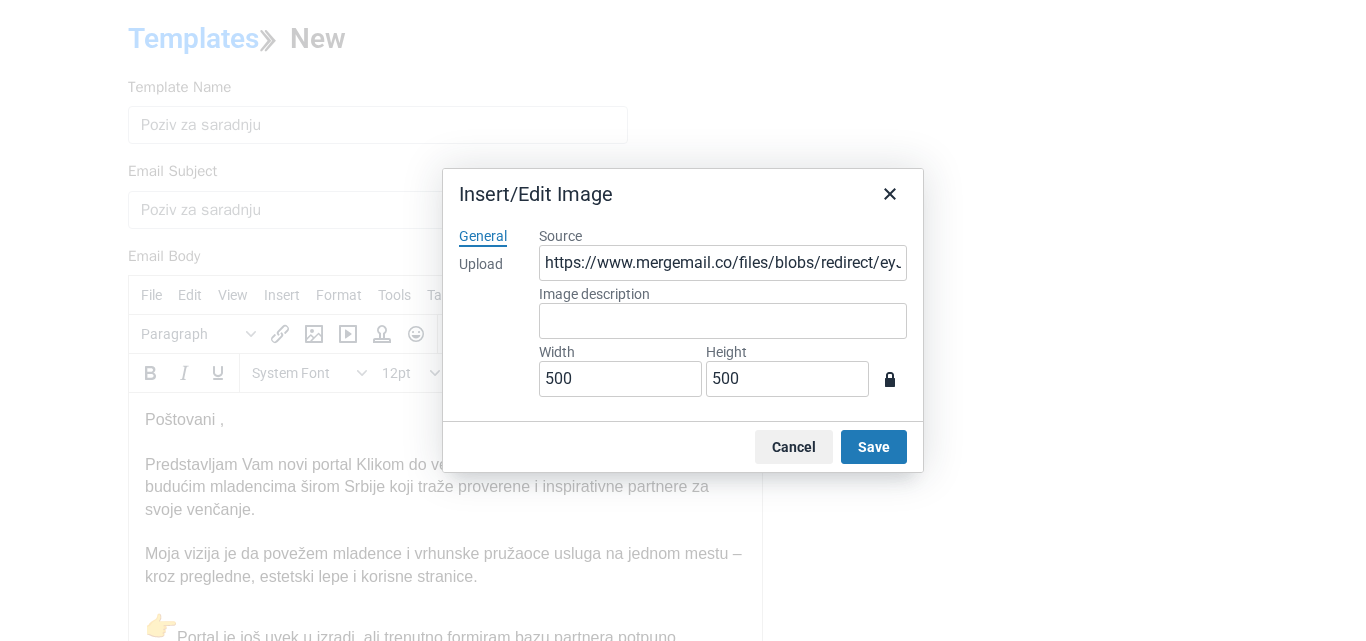 click on "Save" at bounding box center [874, 447] 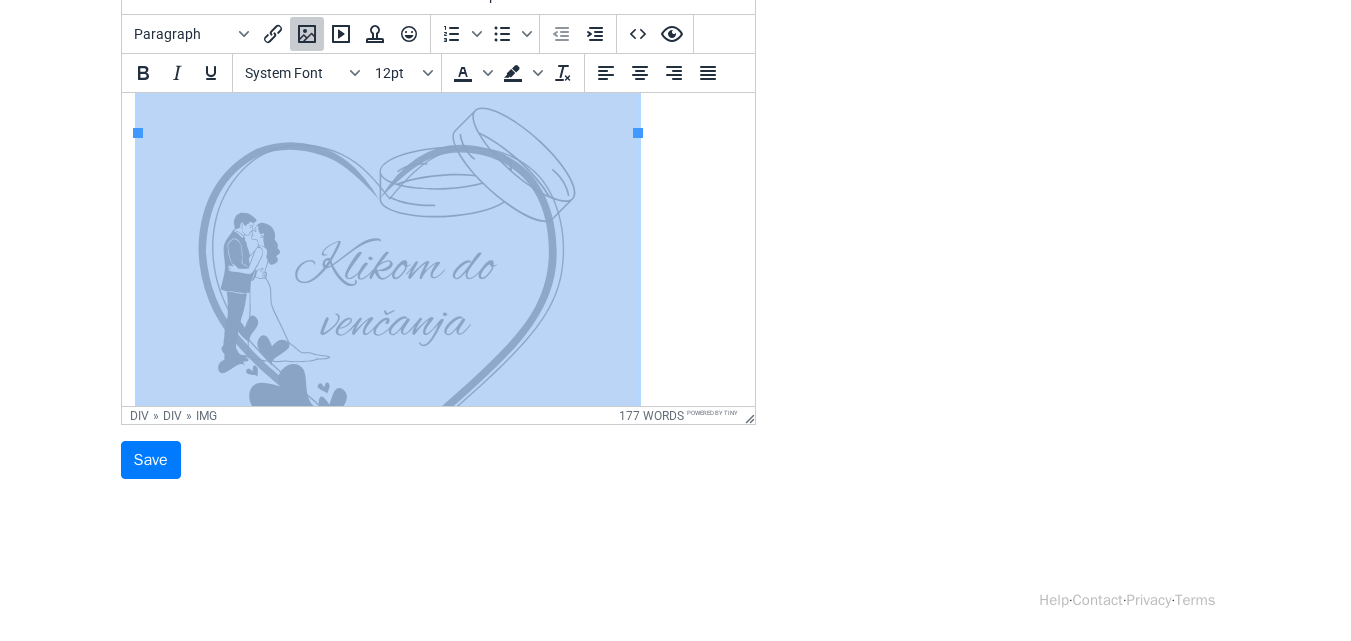 scroll, scrollTop: 771, scrollLeft: 0, axis: vertical 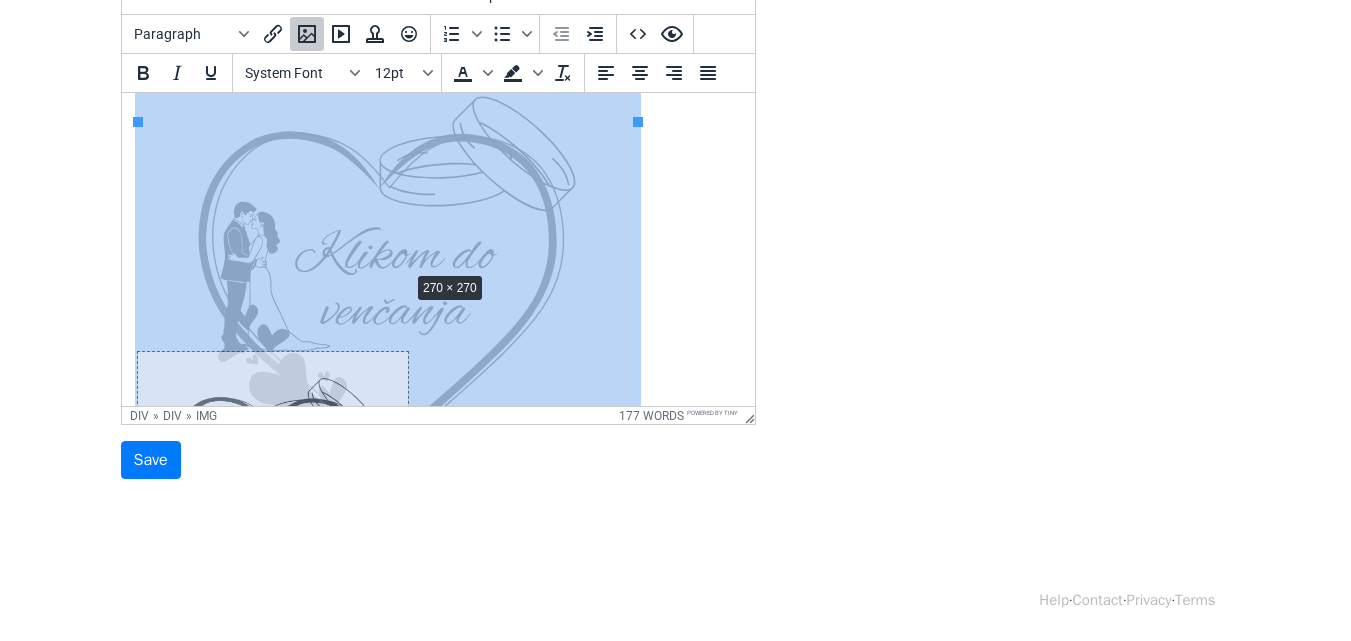 drag, startPoint x: 632, startPoint y: 116, endPoint x: 428, endPoint y: 256, distance: 247.41867 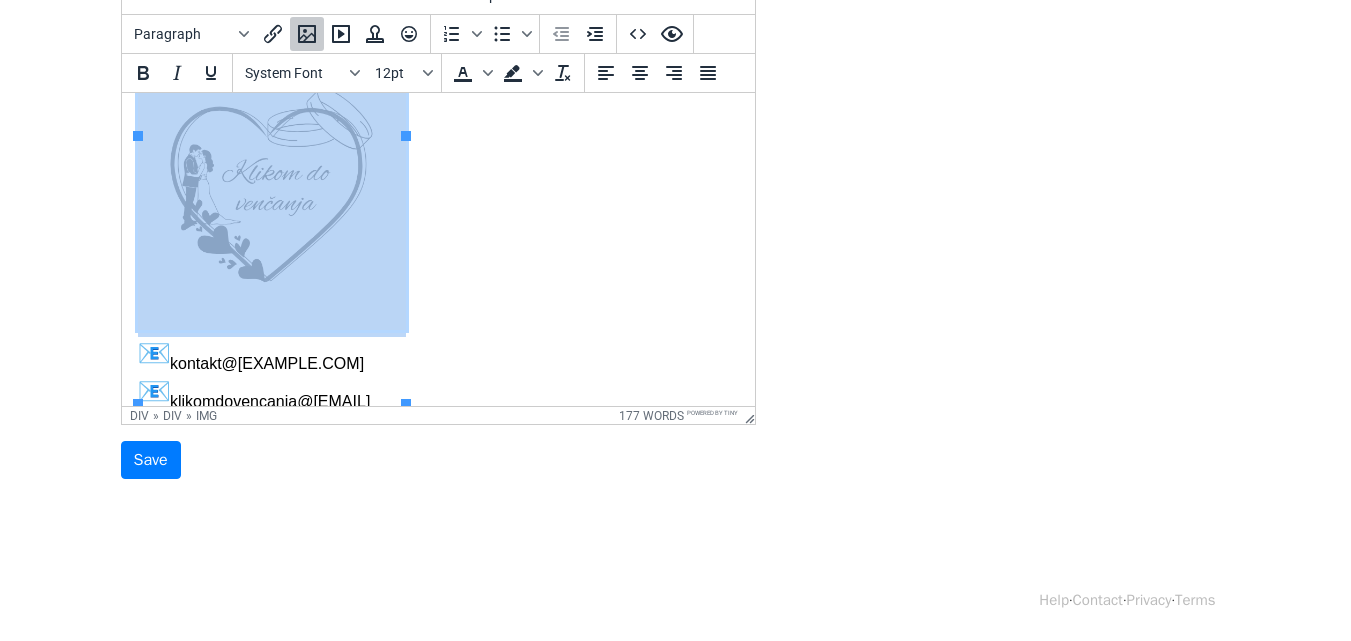 scroll, scrollTop: 789, scrollLeft: 0, axis: vertical 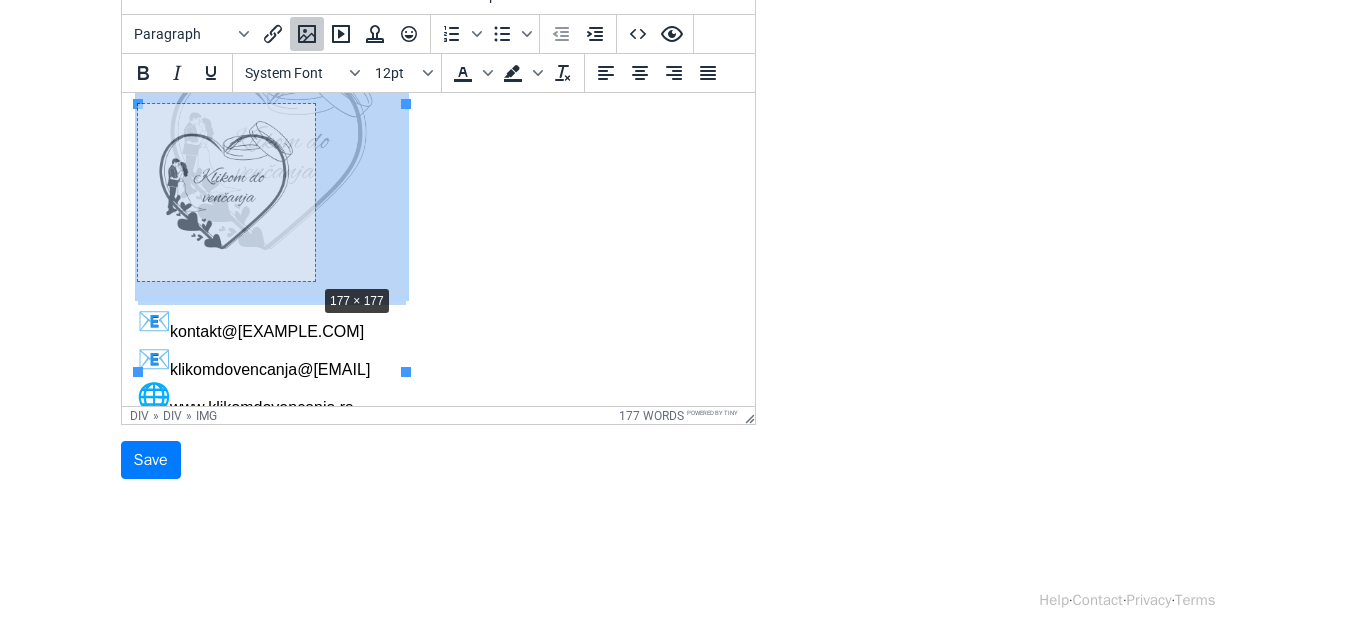 drag, startPoint x: 403, startPoint y: 370, endPoint x: 312, endPoint y: 282, distance: 126.58989 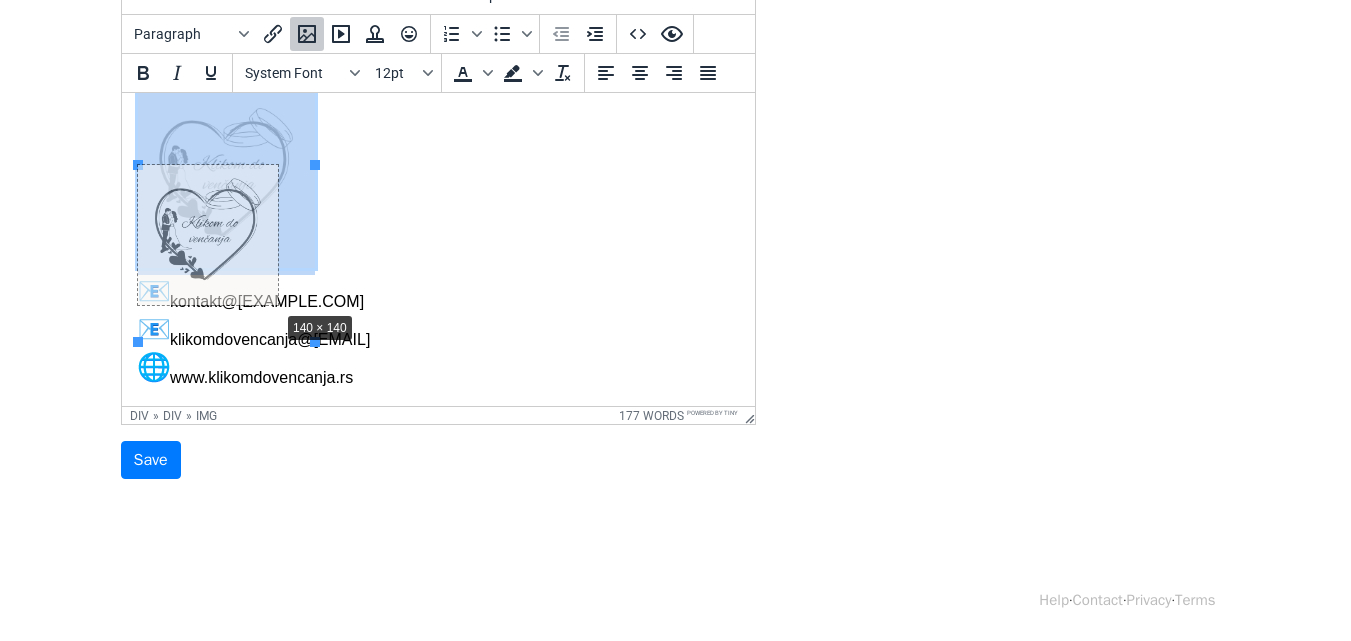 drag, startPoint x: 314, startPoint y: 280, endPoint x: 265, endPoint y: 240, distance: 63.25346 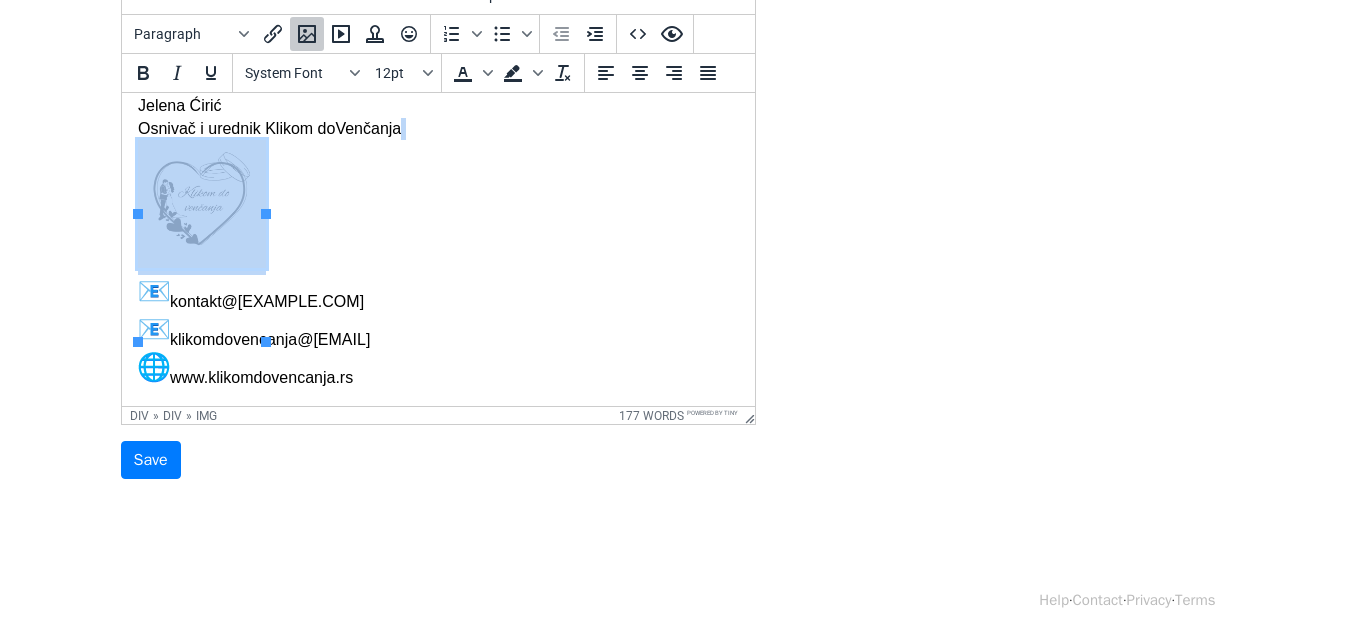scroll, scrollTop: 749, scrollLeft: 0, axis: vertical 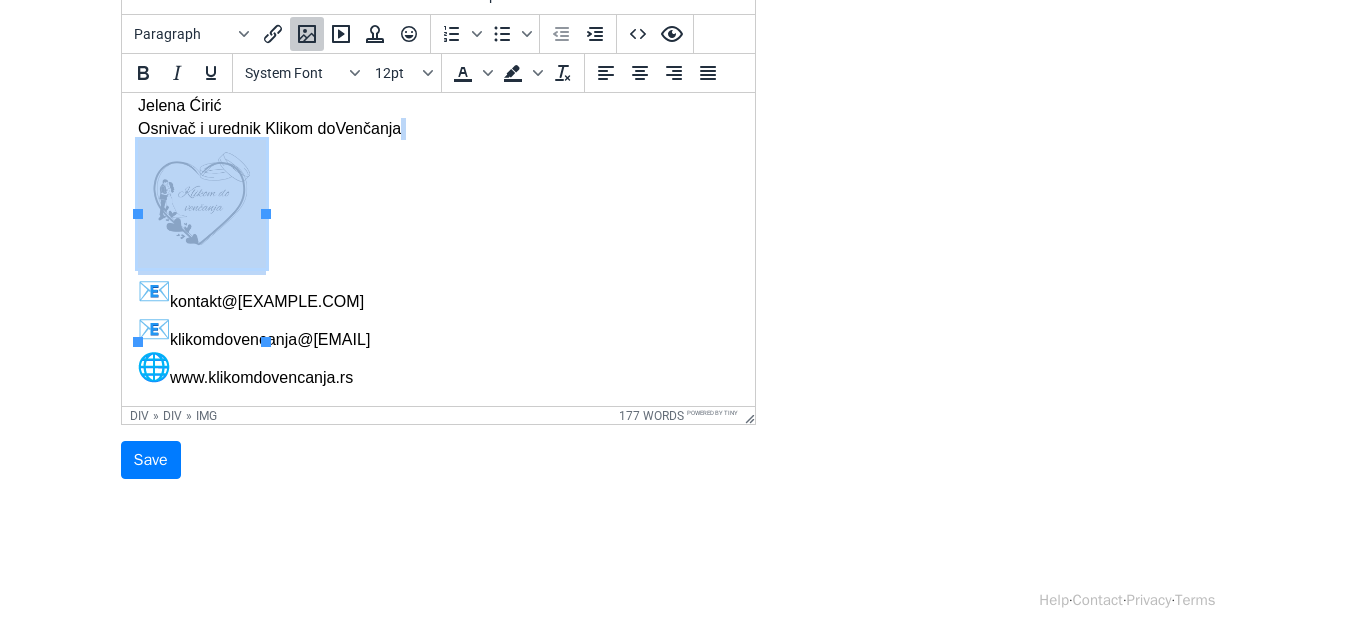 click at bounding box center [201, 204] 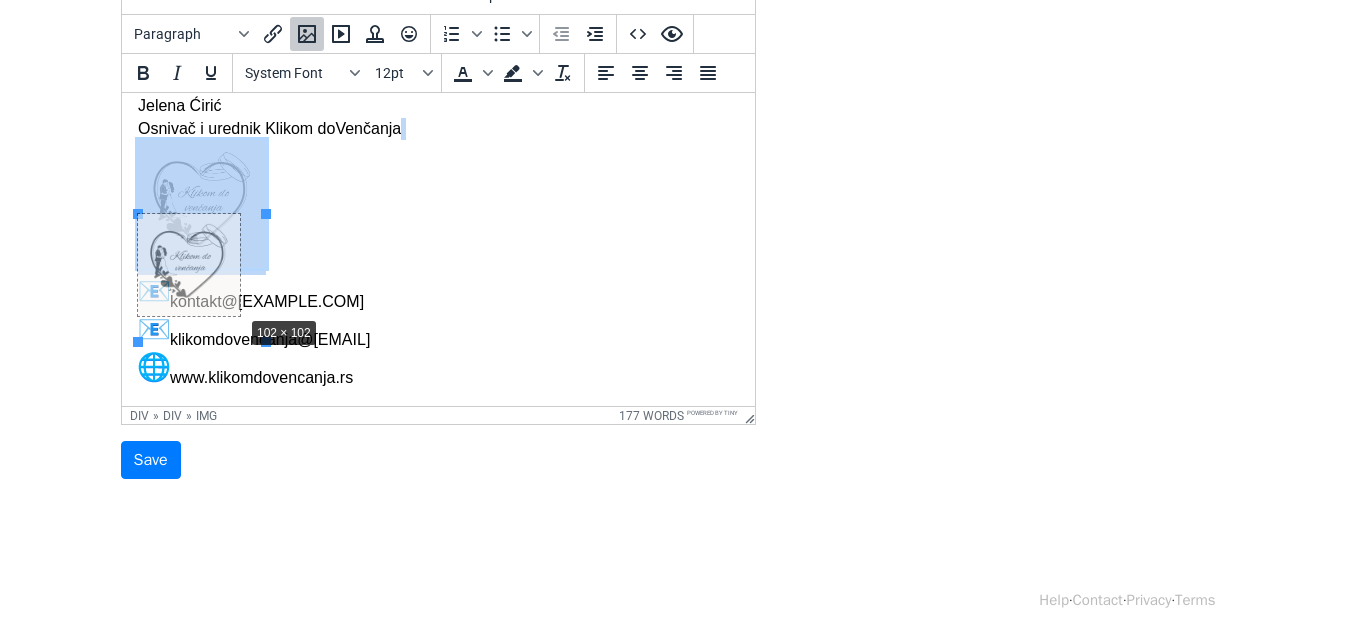 drag, startPoint x: 259, startPoint y: 267, endPoint x: 235, endPoint y: 241, distance: 35.383614 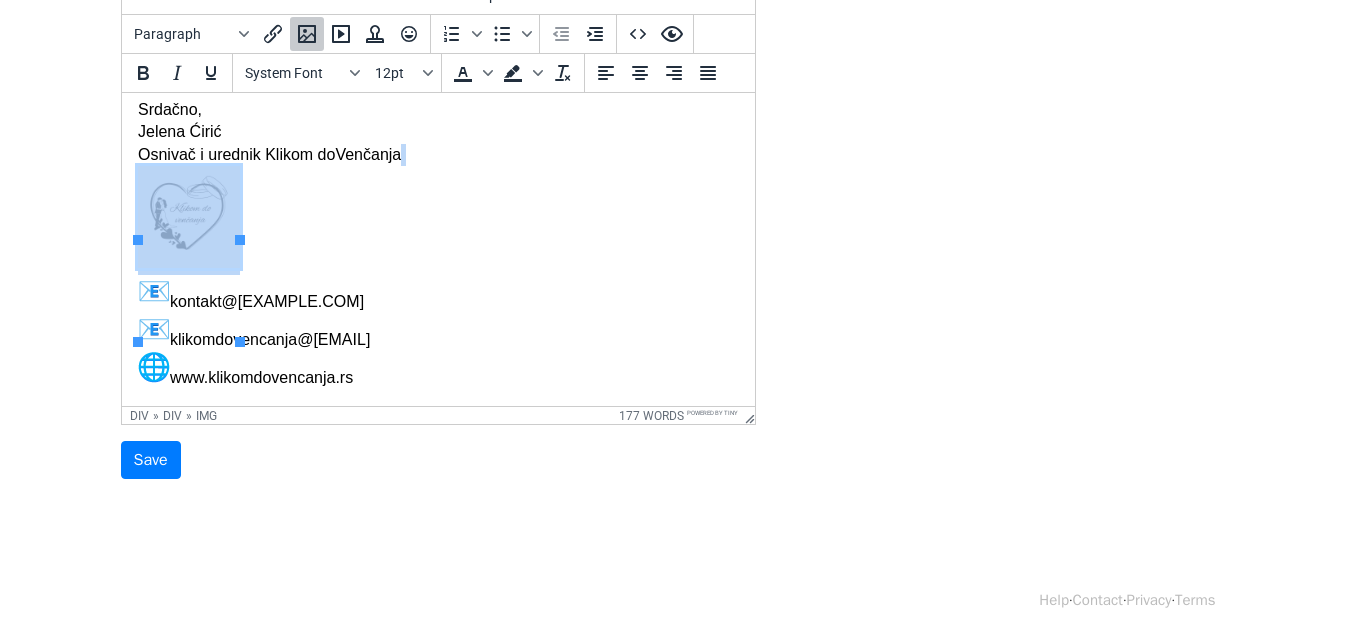 scroll, scrollTop: 723, scrollLeft: 0, axis: vertical 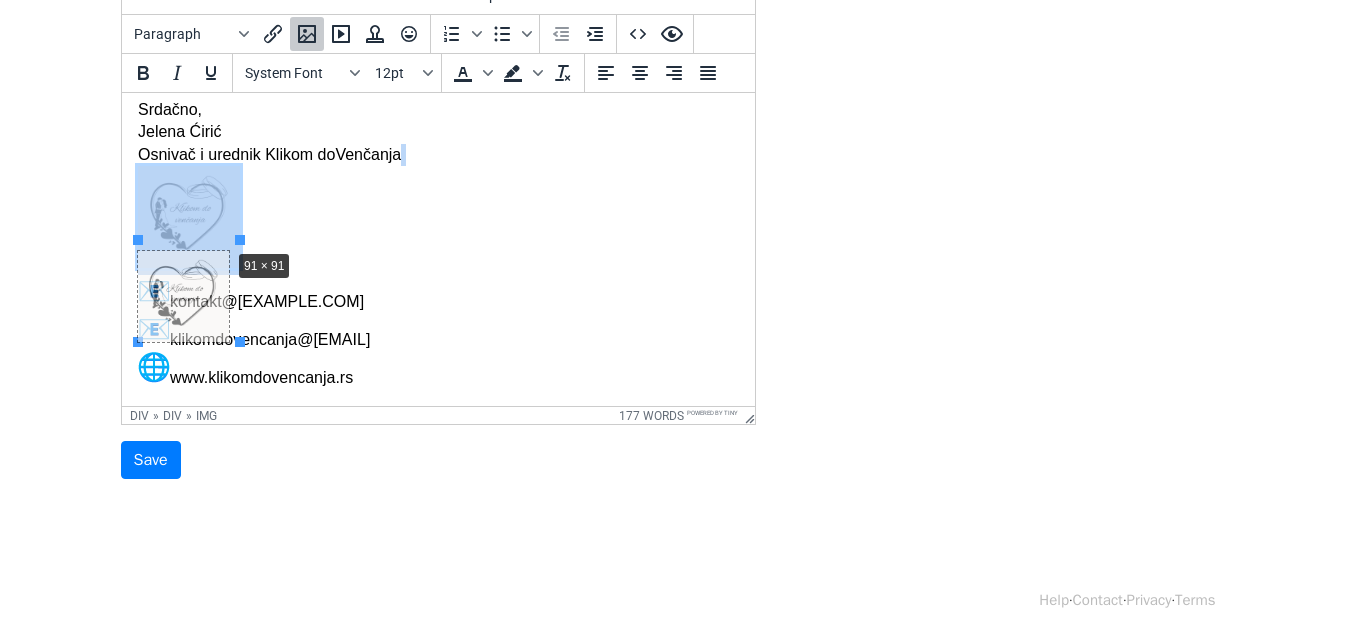 drag, startPoint x: 238, startPoint y: 172, endPoint x: 227, endPoint y: 181, distance: 14.21267 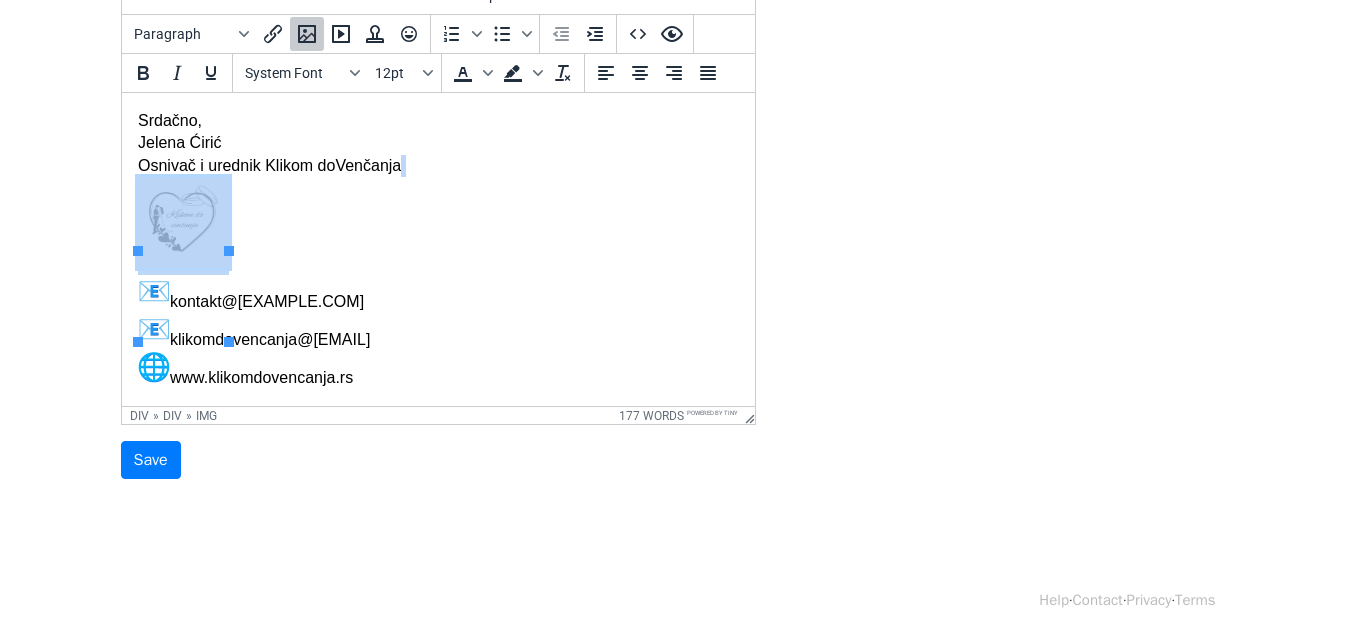 scroll, scrollTop: 712, scrollLeft: 0, axis: vertical 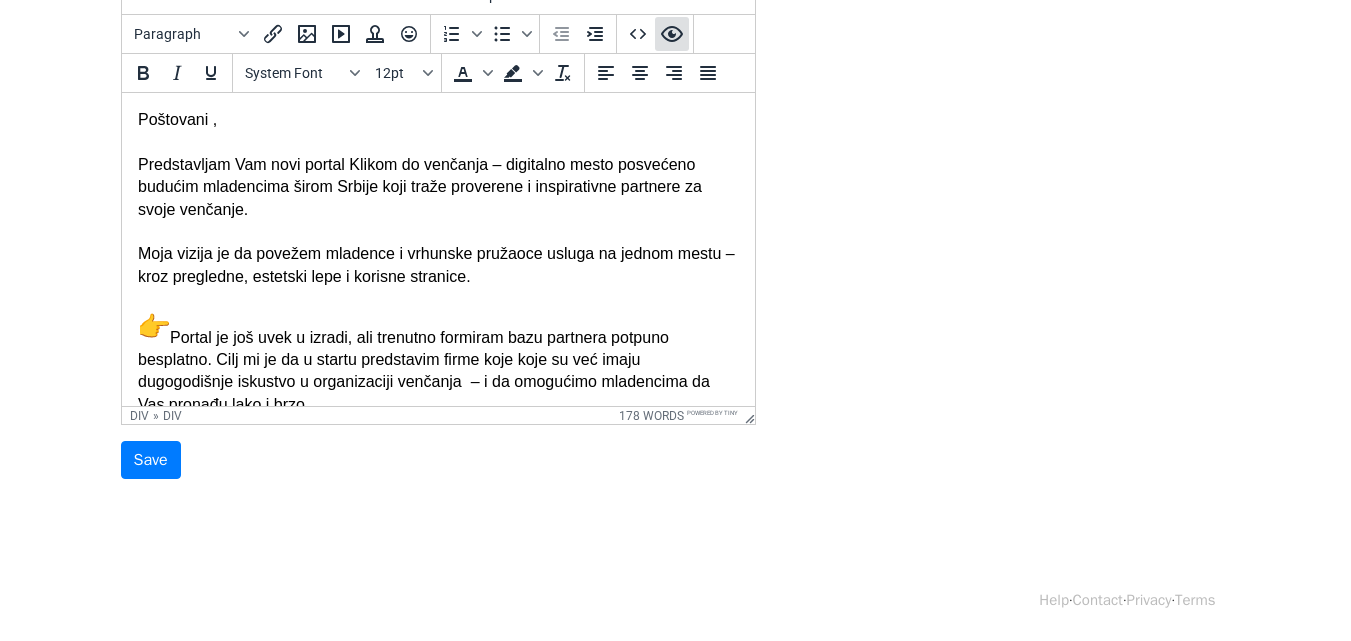click 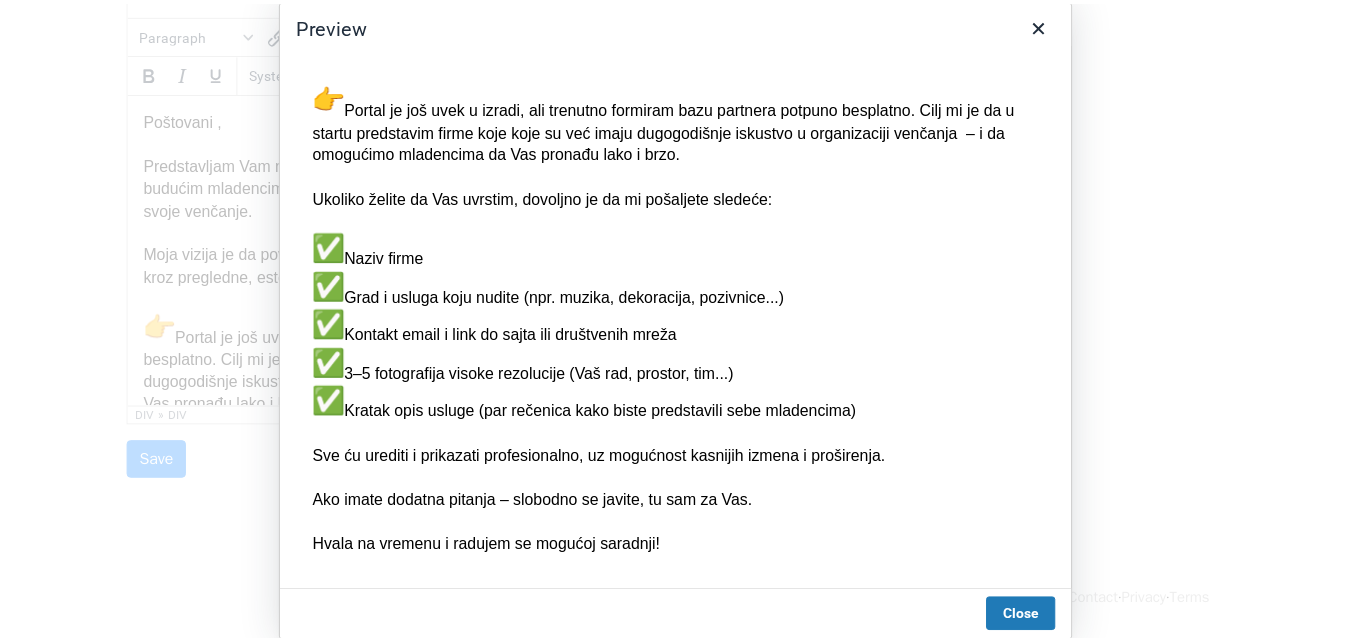 scroll, scrollTop: 0, scrollLeft: 0, axis: both 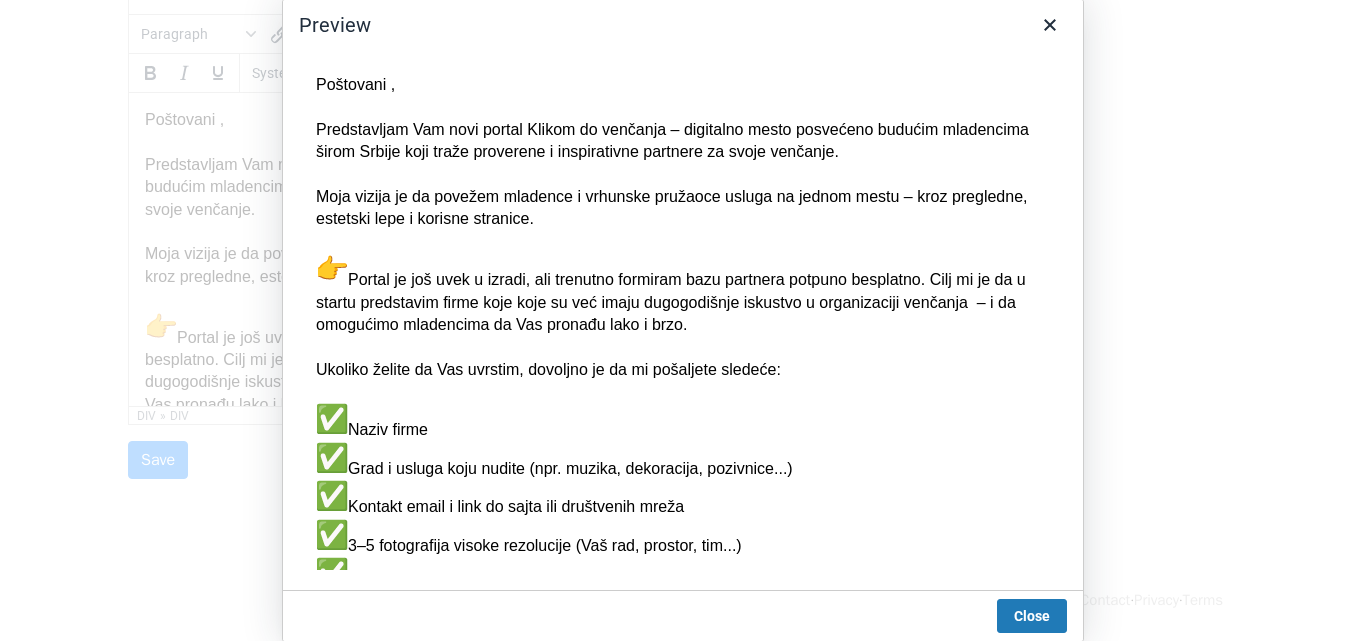 click on "Poštovani , Predstavljam Vam novi portal Klikom do venčanja – digitalno mesto posvećeno budućim mladencima širom Srbije koji traže proverene i inspirativne partnere za svoje venčanje. Moja vizija je da povežem mladence i vrhunske pružaoce usluga na jednom mestu – kroz pregledne, estetski lepe i korisne stranice.  Portal je još uvek u izradi, ali trenutno formiram bazu partnera potpuno besplatno. Cilj mi je da u startu predstavim firme koje koje su već imaju dugogodišnje iskustvo u organizaciji venčanja  – i da omogućimo mladencima da Vas pronađu lako i brzo. Ukoliko želite da Vas uvrstim, dovoljno je da mi pošaljete sledeće:  Naziv firme  Grad i usluga koju nudite (npr. muzika, dekoracija, pozivnice...)  Kontakt email i link do sajta ili društvenih mreža  3–5 fotografija visoke rezolucije (Vaš rad, prostor, tim...)  Kratak opis usluge (par rečenica kako biste predstavili sebe mladencima) Sve ću urediti i prikazati profesionalno, uz mogućnost kasnijih izmena i proširenja." at bounding box center [683, 564] 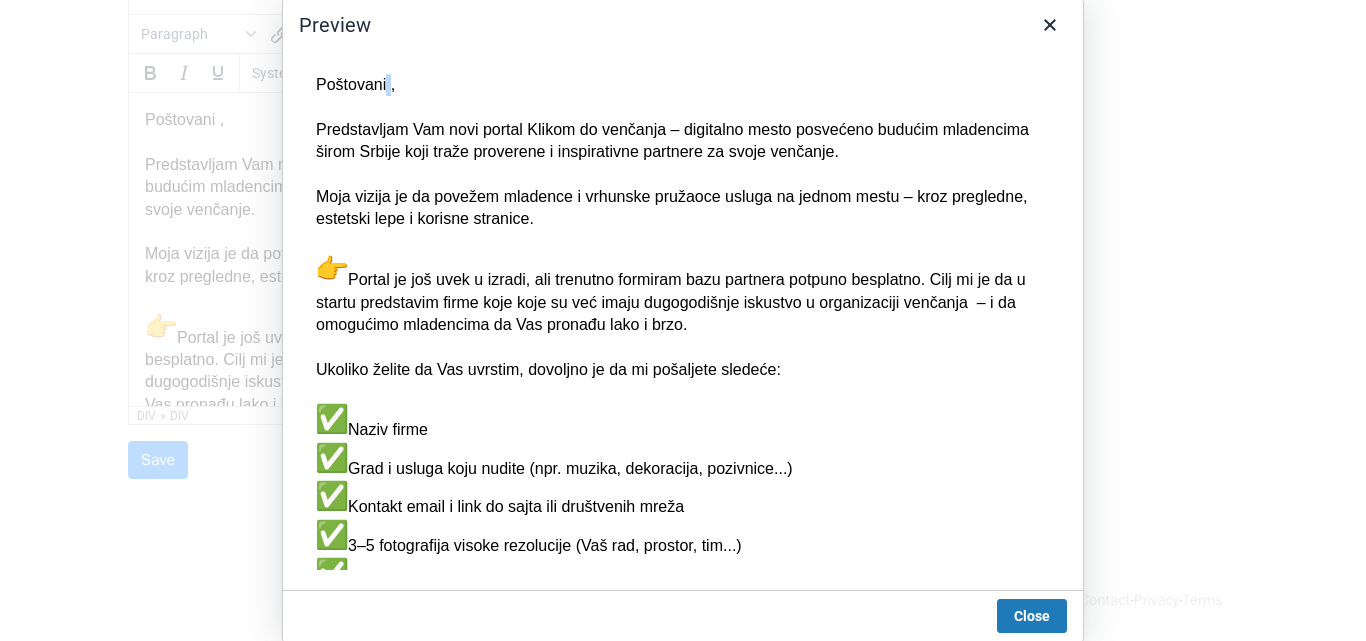 click on "Poštovani , Predstavljam Vam novi portal Klikom do venčanja – digitalno mesto posvećeno budućim mladencima širom Srbije koji traže proverene i inspirativne partnere za svoje venčanje. Moja vizija je da povežem mladence i vrhunske pružaoce usluga na jednom mestu – kroz pregledne, estetski lepe i korisne stranice.  Portal je još uvek u izradi, ali trenutno formiram bazu partnera potpuno besplatno. Cilj mi je da u startu predstavim firme koje koje su već imaju dugogodišnje iskustvo u organizaciji venčanja  – i da omogućimo mladencima da Vas pronađu lako i brzo. Ukoliko želite da Vas uvrstim, dovoljno je da mi pošaljete sledeće:  Naziv firme  Grad i usluga koju nudite (npr. muzika, dekoracija, pozivnice...)  Kontakt email i link do sajta ili društvenih mreža  3–5 fotografija visoke rezolucije (Vaš rad, prostor, tim...)  Kratak opis usluge (par rečenica kako biste predstavili sebe mladencima) Sve ću urediti i prikazati profesionalno, uz mogućnost kasnijih izmena i proširenja." at bounding box center (683, 564) 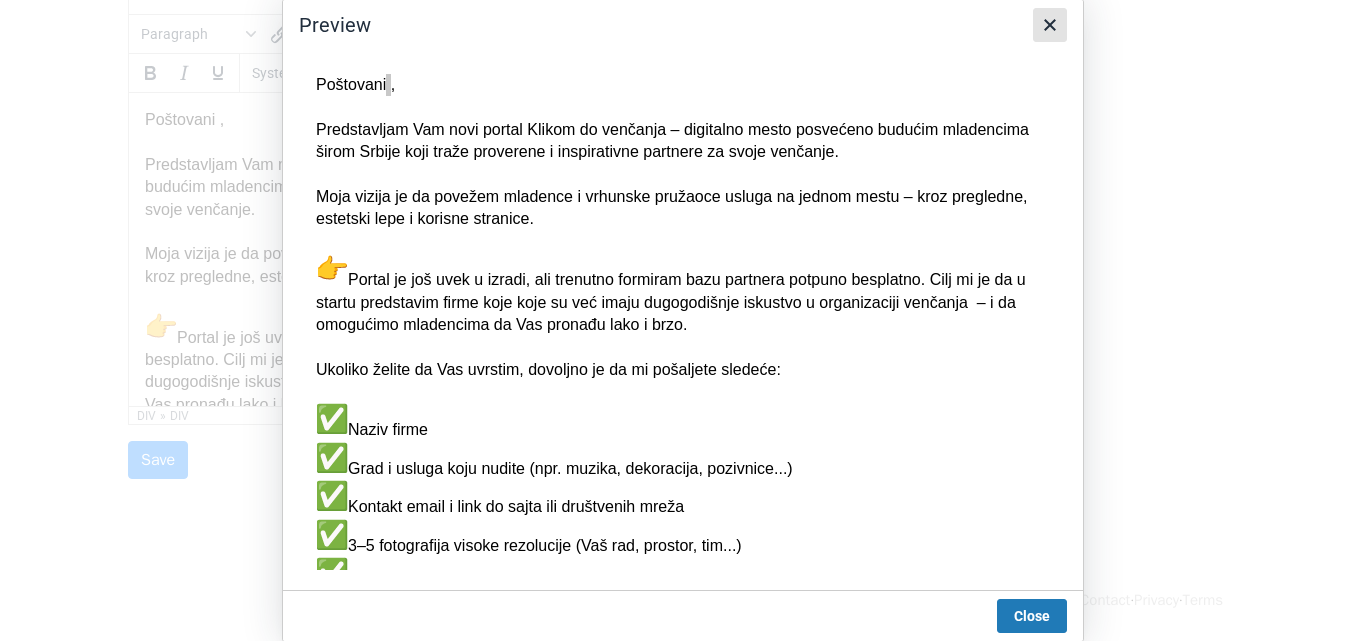 click 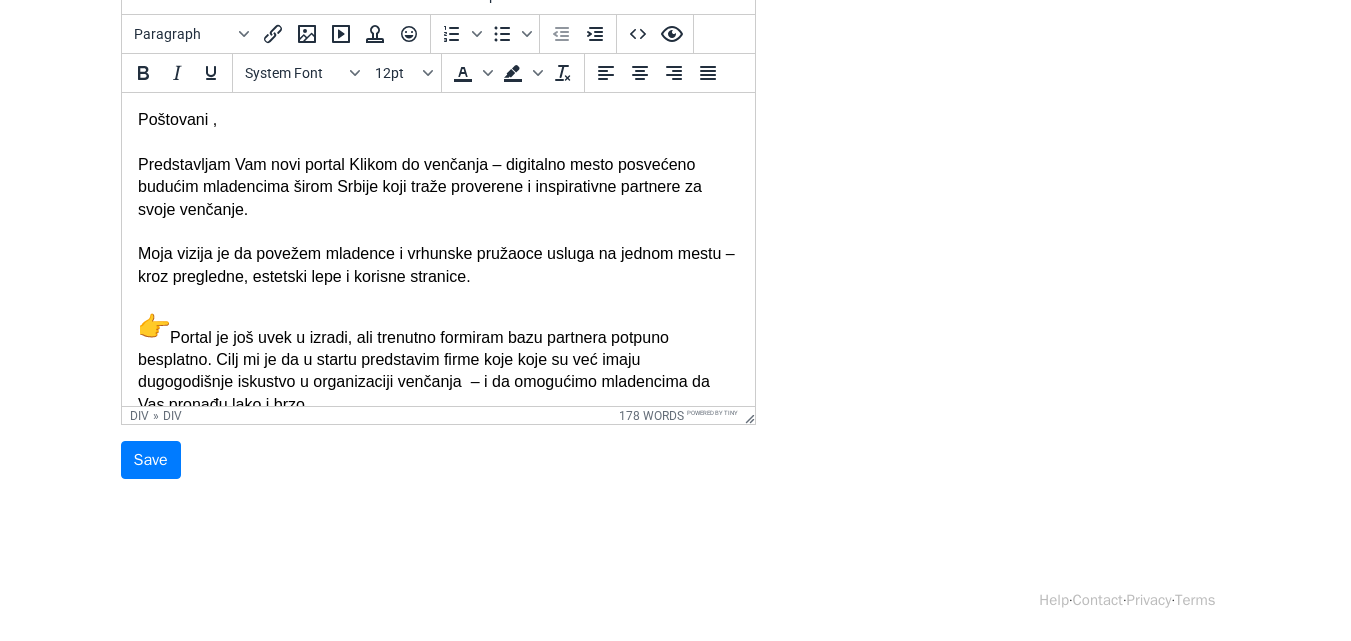 click on "Poštovani , Predstavljam Vam novi portal Klikom do venčanja – digitalno mesto posvećeno budućim mladencima širom Srbije koji traže proverene i inspirativne partnere za svoje venčanje. Moja vizija je da povežem mladence i vrhunske pružaoce usluga na jednom mestu – kroz pregledne, estetski lepe i korisne stranice.  Portal je još uvek u izradi, ali trenutno formiram bazu partnera potpuno besplatno. Cilj mi je da u startu predstavim firme koje koje su već imaju dugogodišnje iskustvo u organizaciji venčanja  – i da omogućimo mladencima da Vas pronađu lako i brzo. Ukoliko želite da Vas uvrstim, dovoljno je da mi pošaljete sledeće:  Naziv firme  Grad i usluga koju nudite (npr. muzika, dekoracija, pozivnice...)  Kontakt email i link do sajta ili društvenih mreža  3–5 fotografija visoke rezolucije (Vaš rad, prostor, tim...)  Kratak opis usluge (par rečenica kako biste predstavili sebe mladencima) Sve ću urediti i prikazati profesionalno, uz mogućnost kasnijih izmena i proširenja." at bounding box center (437, 581) 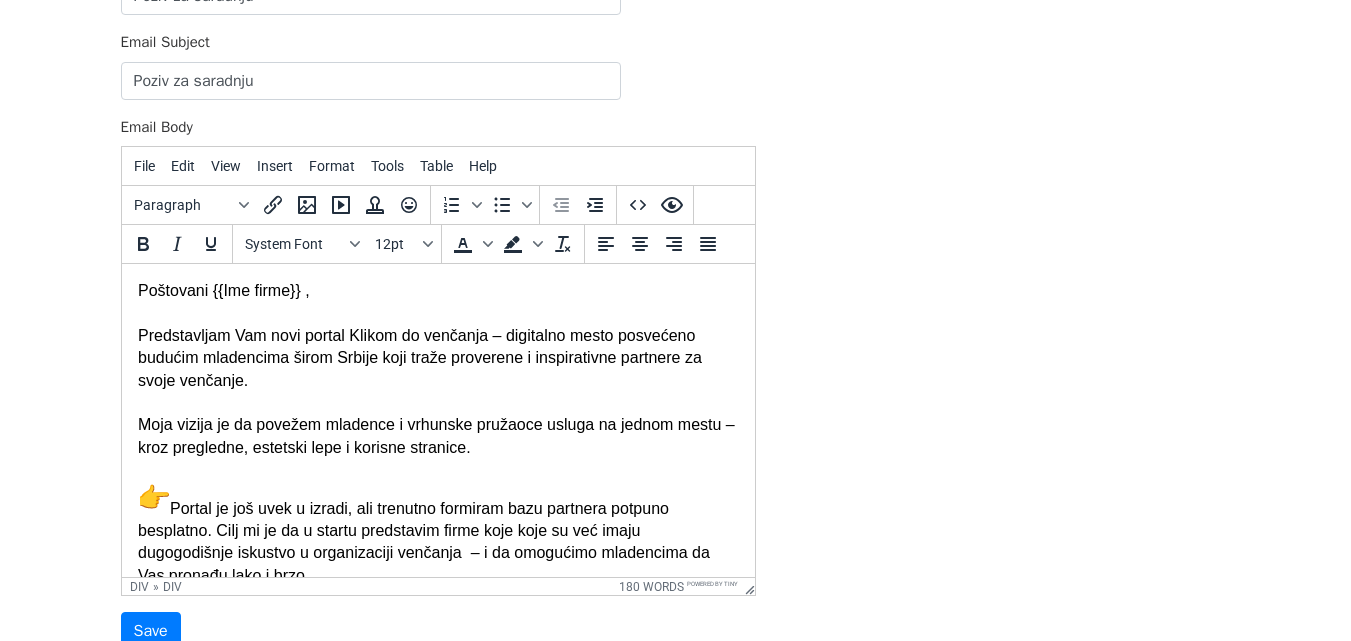 scroll, scrollTop: 300, scrollLeft: 0, axis: vertical 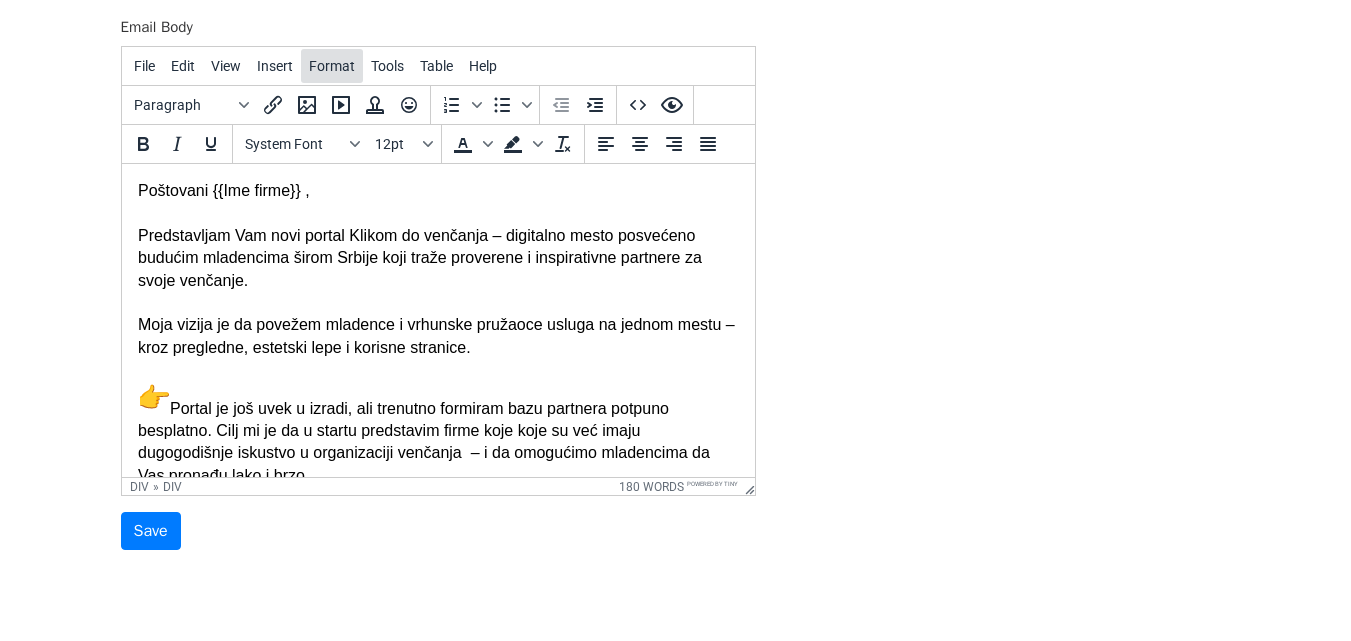 click on "Format" at bounding box center (332, 66) 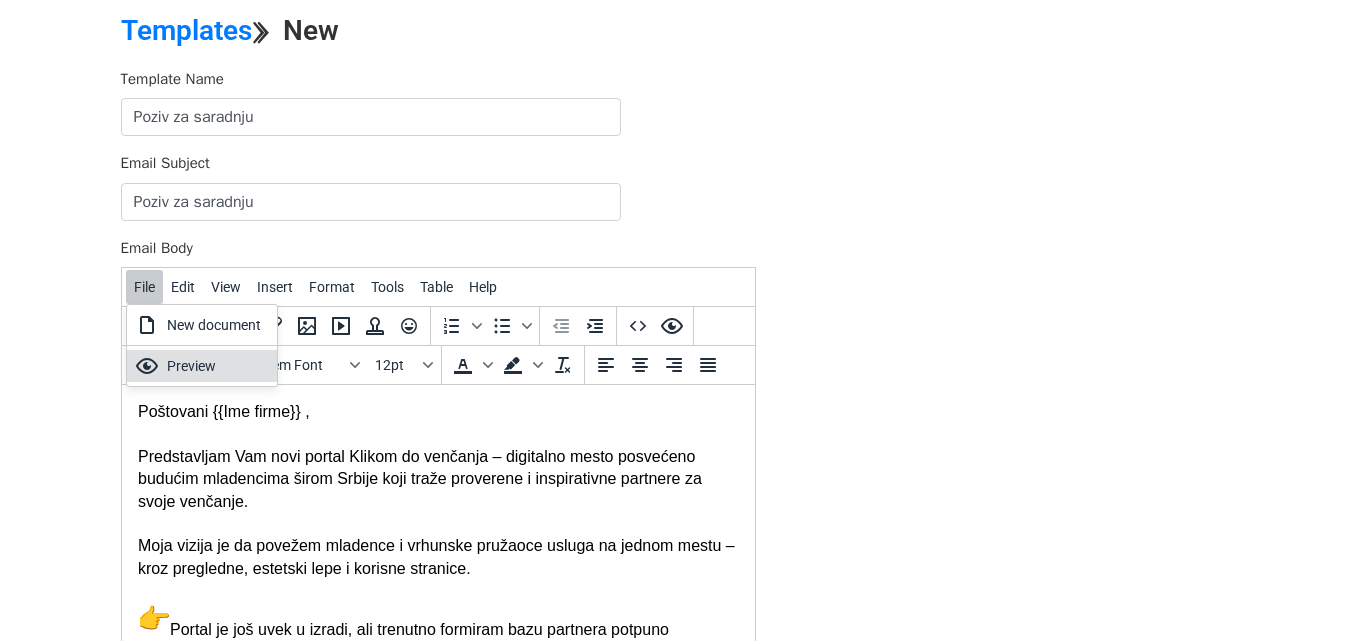 scroll, scrollTop: 0, scrollLeft: 0, axis: both 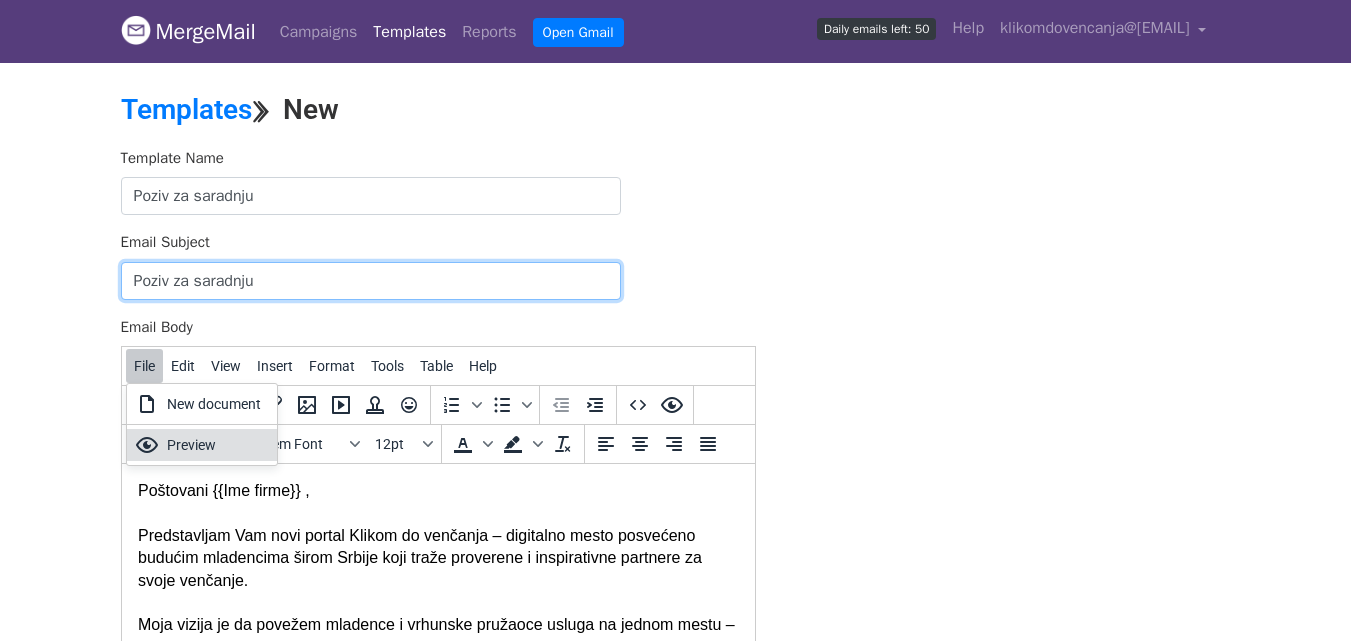 click on "Poziv za saradnju" at bounding box center (371, 281) 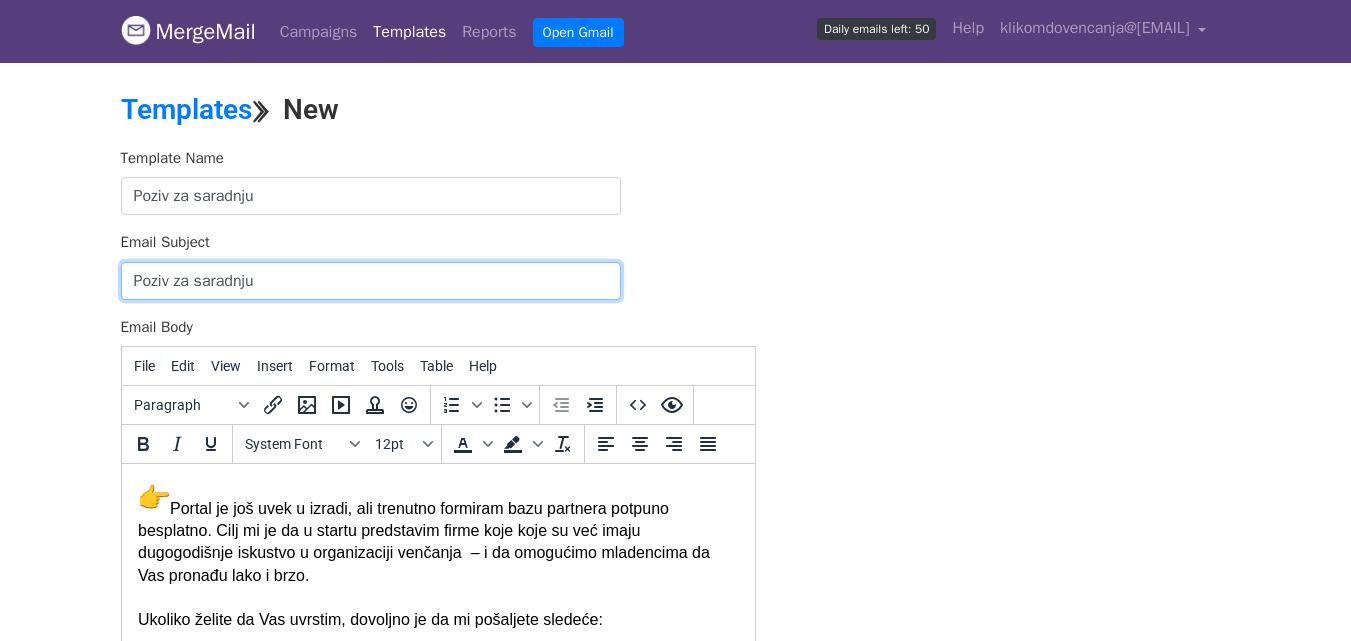 scroll, scrollTop: 0, scrollLeft: 0, axis: both 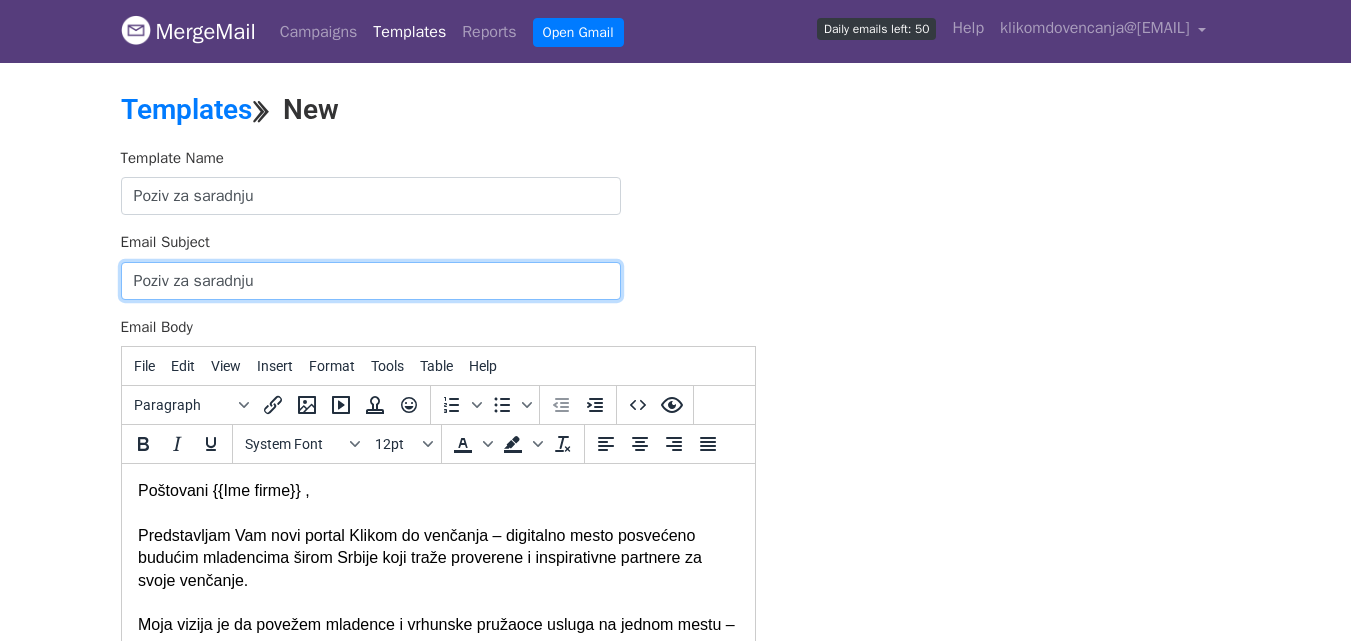 paste on "🤝" 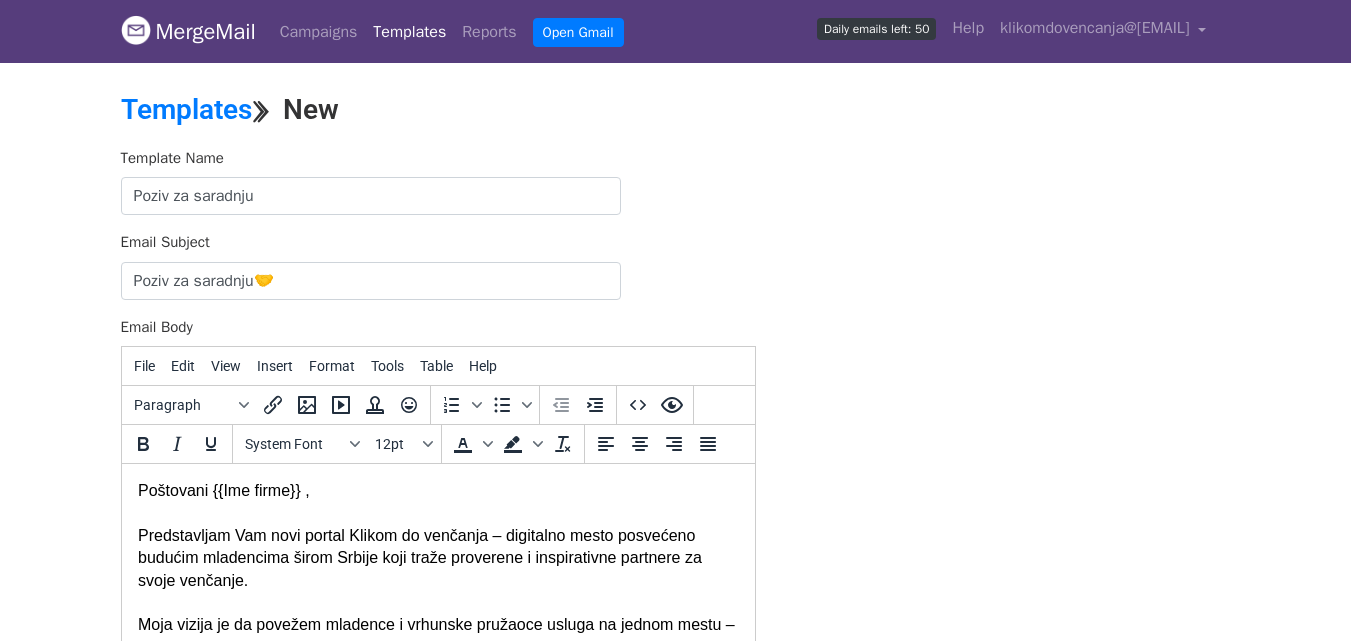 click on "Template Name
Poziv za saradnju
Email Subject
Poziv za saradnju🤝
Email Body
File Edit View Insert Format Tools Table Help Paragraph To open the popup, press Shift+Enter To open the popup, press Shift+Enter System Font 12pt To open the popup, press Shift+Enter To open the popup, press Shift+Enter div  »  div 180 words Powered by Tiny
Save" at bounding box center [676, 499] 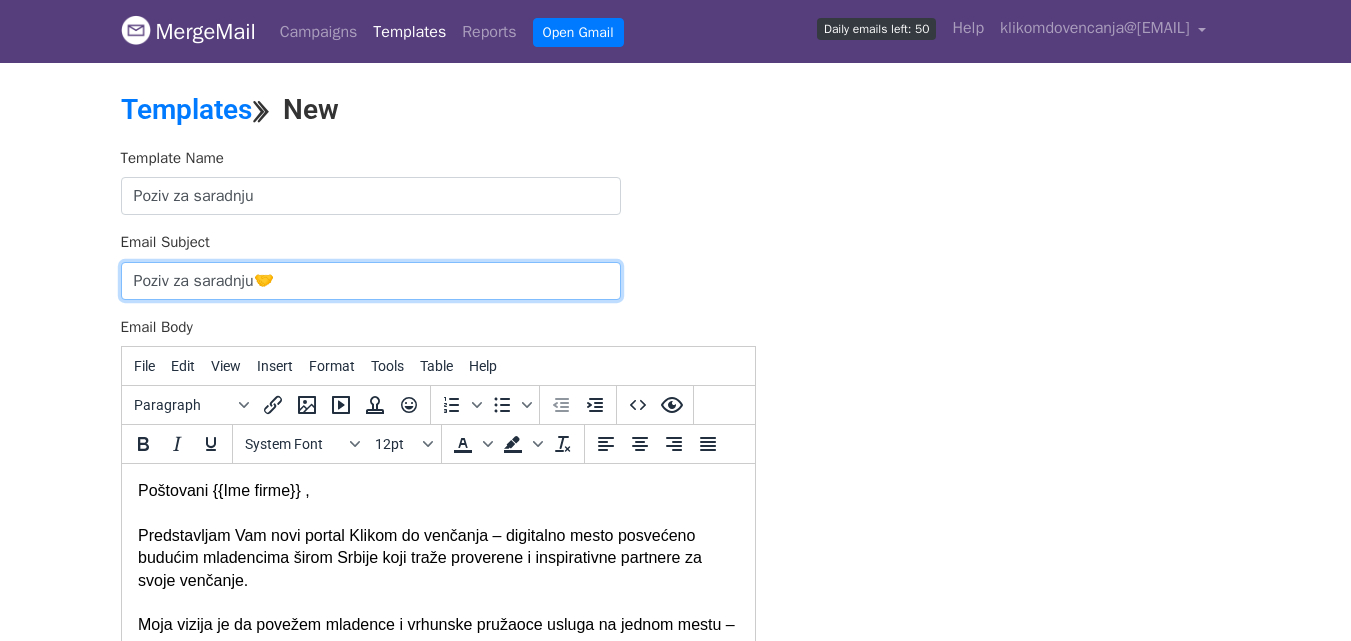 drag, startPoint x: 300, startPoint y: 283, endPoint x: 115, endPoint y: 277, distance: 185.09727 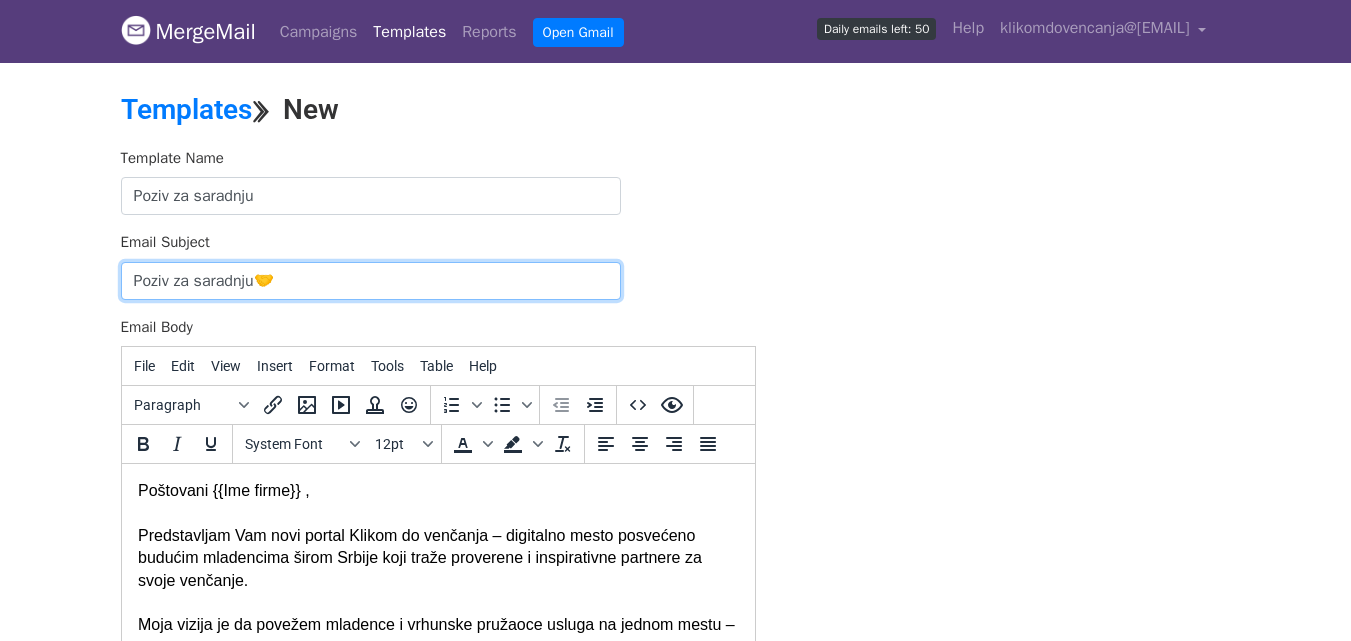 click on "Template Name
Poziv za saradnju
Email Subject
Poziv za saradnju🤝
Email Body
File Edit View Insert Format Tools Table Help Paragraph To open the popup, press Shift+Enter To open the popup, press Shift+Enter System Font 12pt To open the popup, press Shift+Enter To open the popup, press Shift+Enter div  »  div 180 words Powered by Tiny
Save" at bounding box center [438, 499] 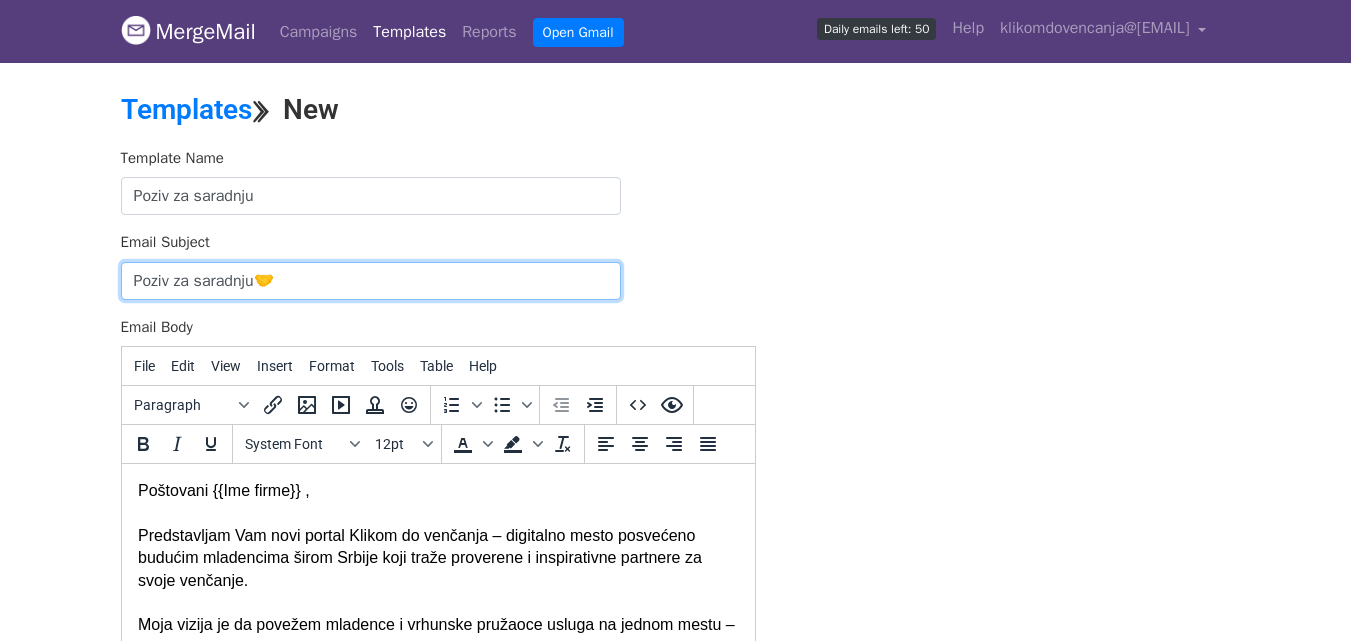 paste on "🎉 Besplatna promocija na portalu Klikom do venčanja – Postanite deo preporučenih partnera!" 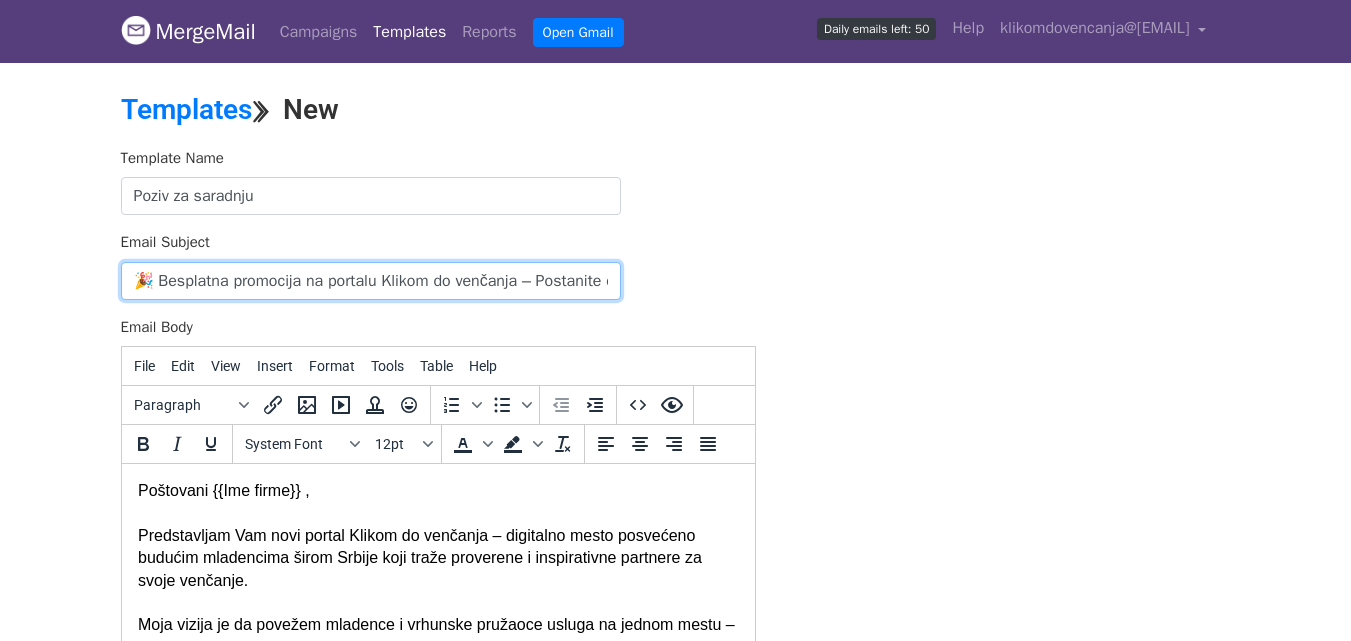 scroll, scrollTop: 0, scrollLeft: 181, axis: horizontal 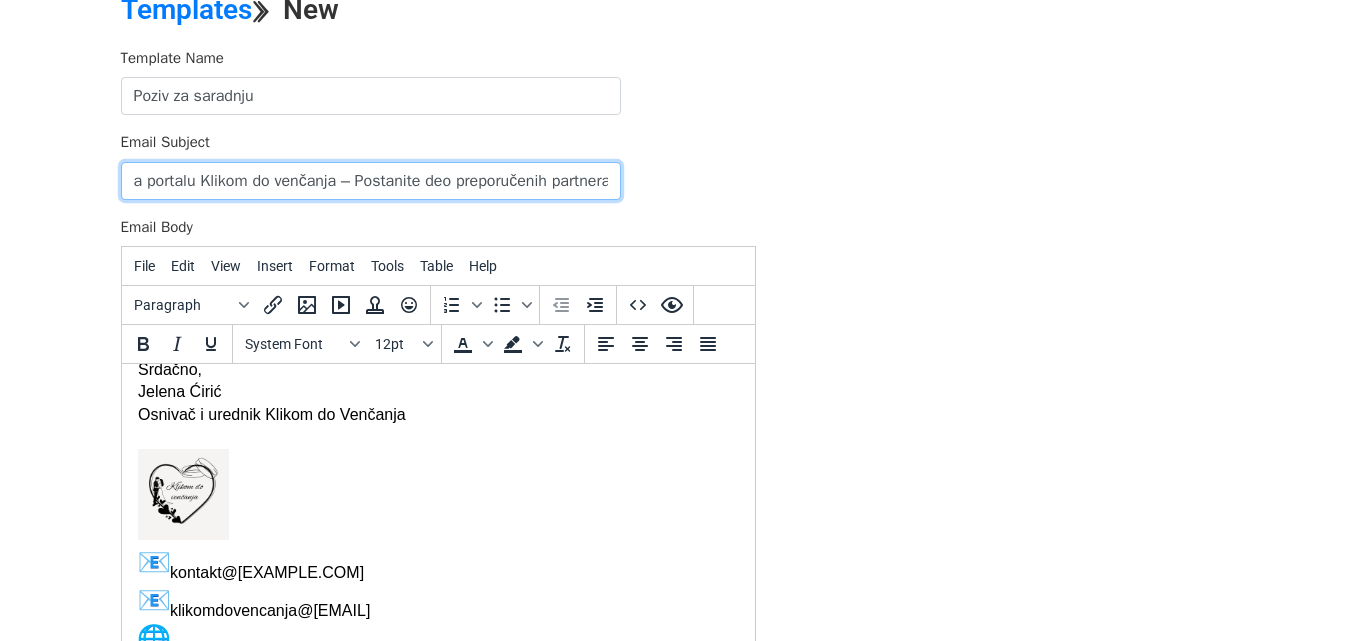 type on "🎉 Besplatna promocija na portalu Klikom do venčanja – Postanite deo preporučenih partnera!" 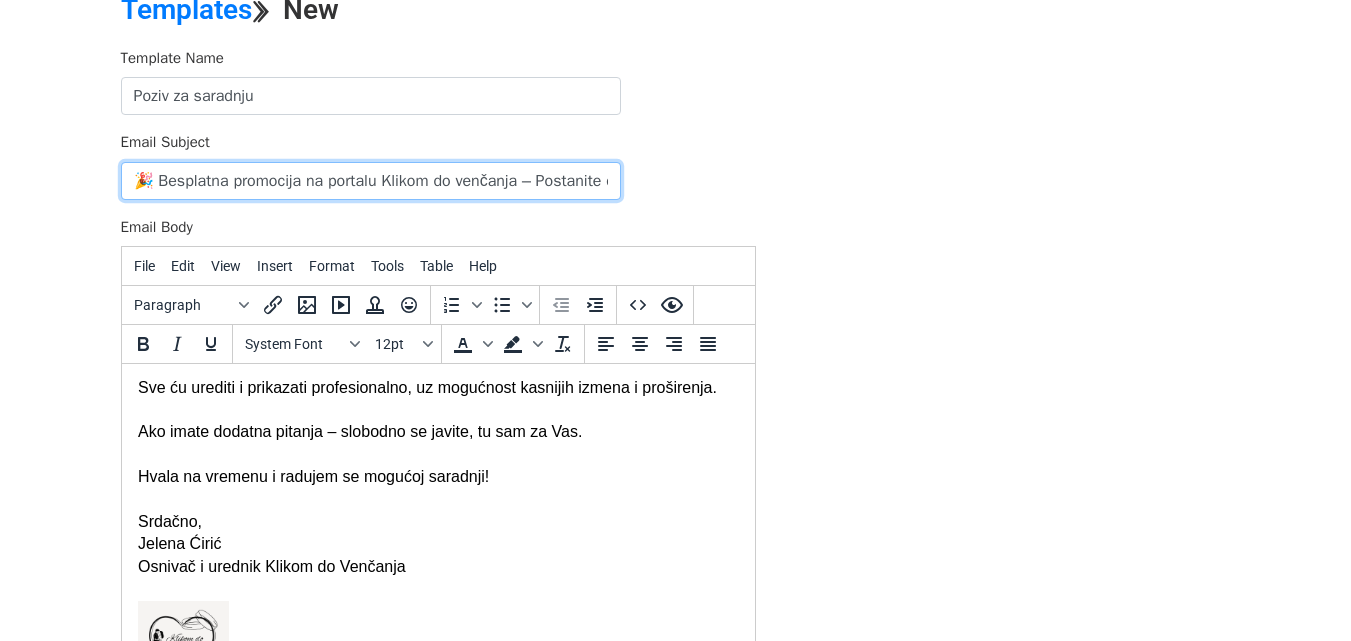 scroll, scrollTop: 500, scrollLeft: 0, axis: vertical 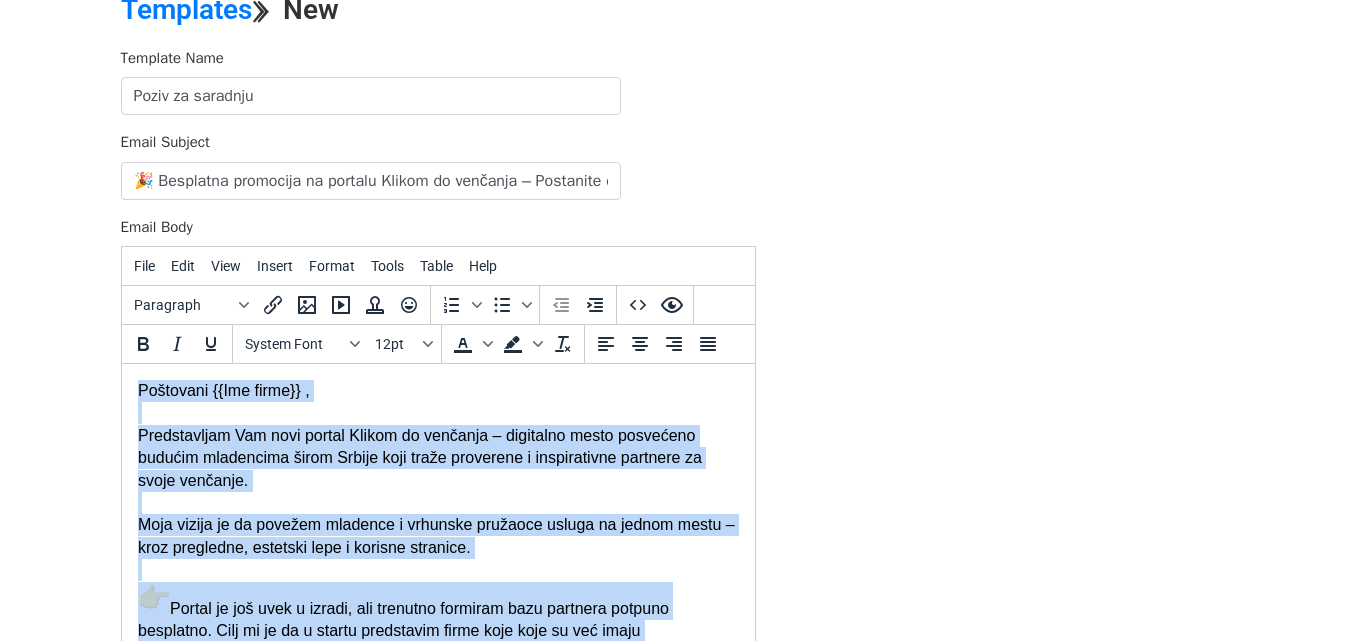 drag, startPoint x: 485, startPoint y: 568, endPoint x: 214, endPoint y: 720, distance: 310.71692 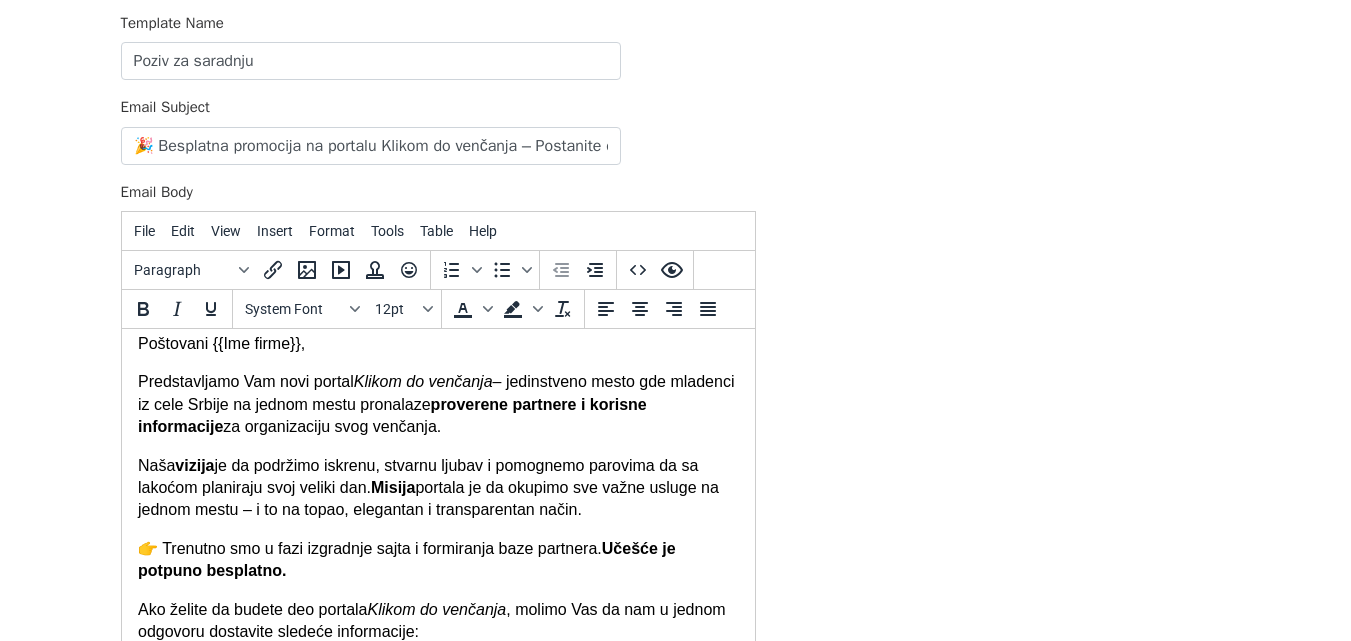 scroll, scrollTop: 0, scrollLeft: 0, axis: both 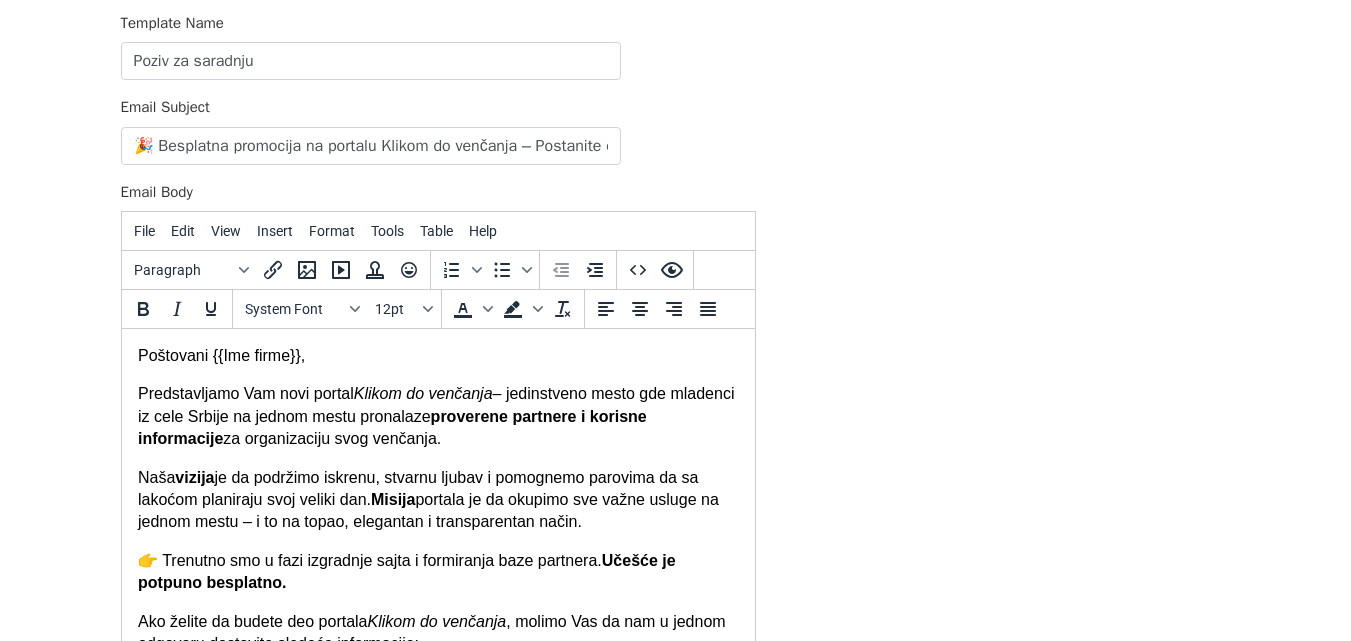 click on "Predstavljamo Vam novi portal  Klikom do venčanja  – jedinstveno mesto gde mladenci iz cele Srbije na jednom mestu pronalaze  proverene partnere i korisne informacije  za organizaciju svog venčanja." at bounding box center [437, 416] 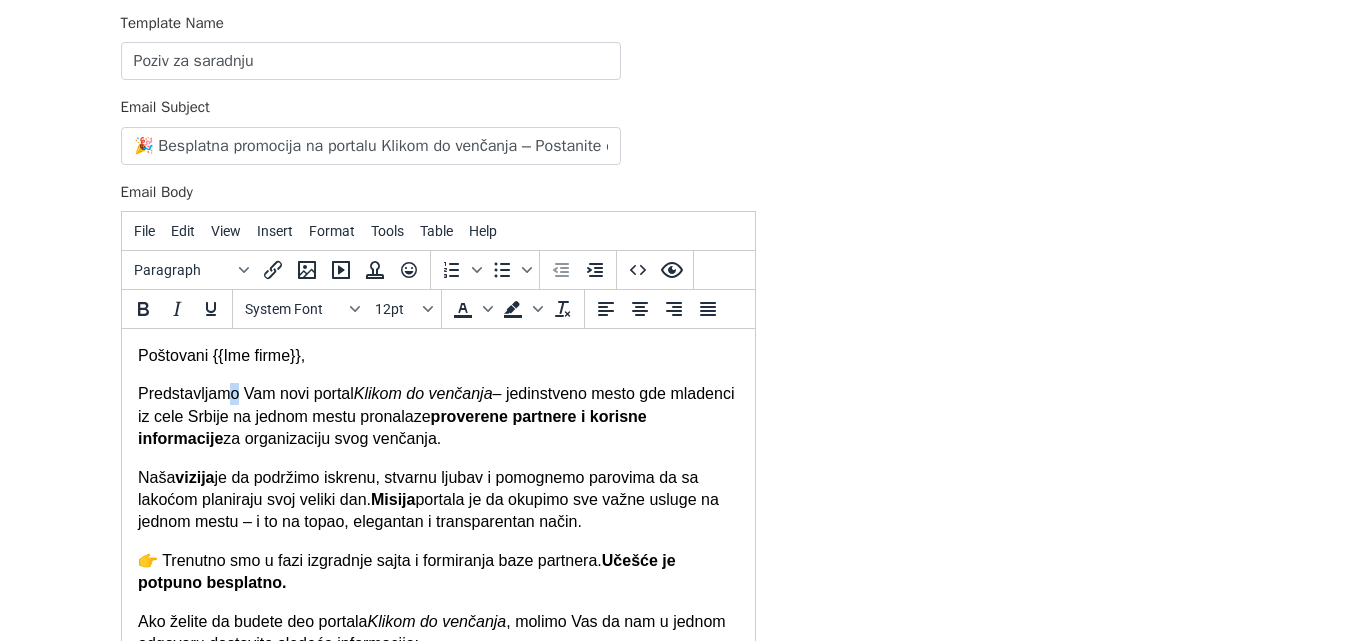 click on "Predstavljamo Vam novi portal  Klikom do venčanja  – jedinstveno mesto gde mladenci iz cele Srbije na jednom mestu pronalaze  proverene partnere i korisne informacije  za organizaciju svog venčanja." at bounding box center (437, 416) 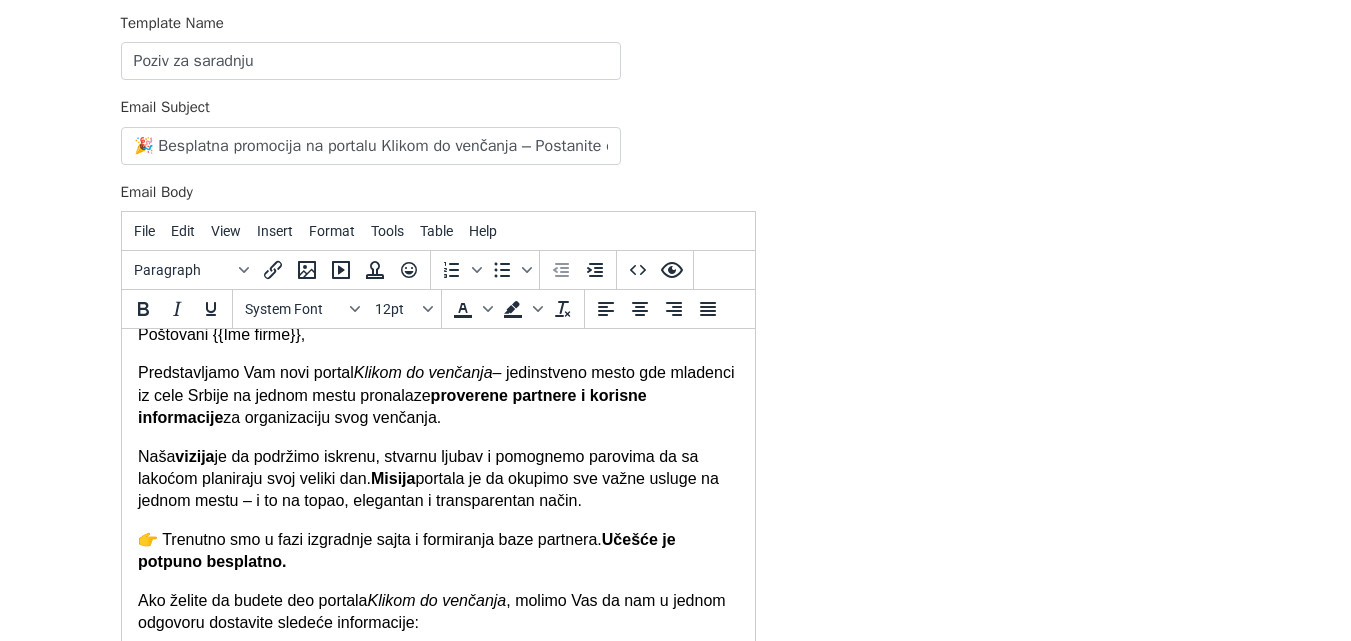 scroll, scrollTop: 0, scrollLeft: 0, axis: both 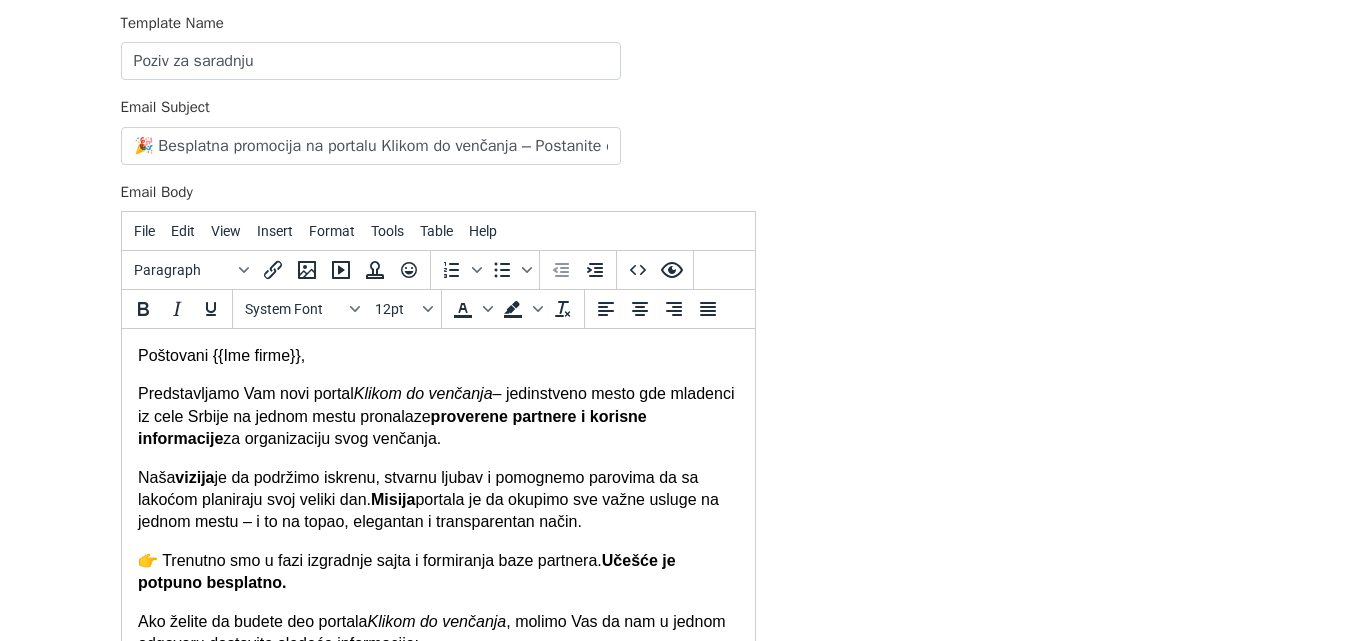 click on "Naša  vizija  je da podržimo iskrenu, stvarnu ljubav i pomognemo parovima da sa lakoćom planiraju svoj veliki dan.  Misija  portala je da okupimo sve važne usluge na jednom mestu – i to na topao, elegantan i transparentan način." at bounding box center (437, 500) 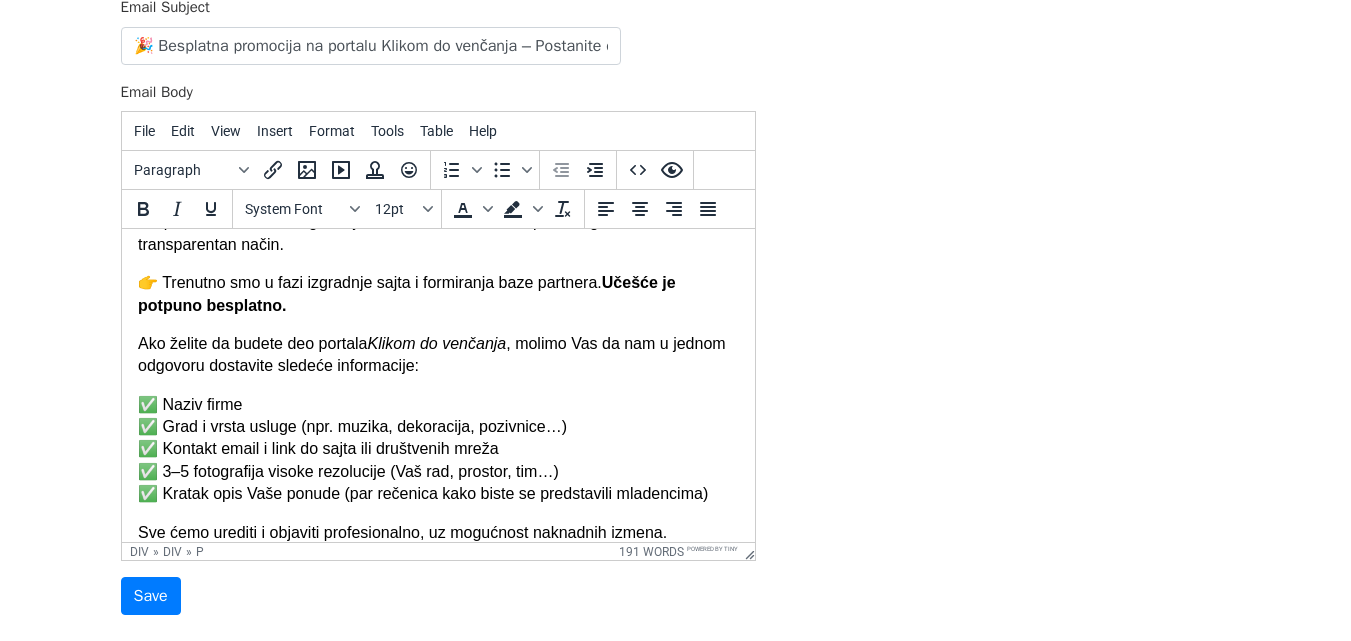 scroll, scrollTop: 300, scrollLeft: 0, axis: vertical 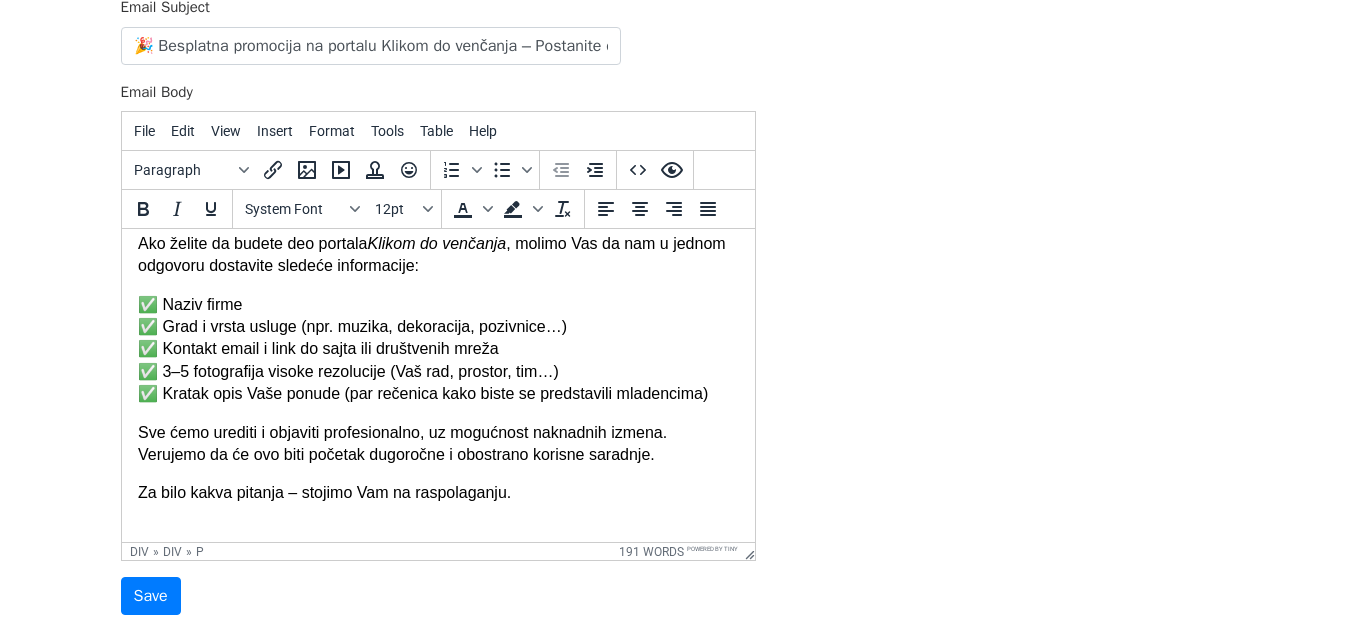 click on "✅ Naziv firme
✅ Grad i vrsta usluge (npr. muzika, dekoracija, pozivnice…)
✅ Kontakt email i link do sajta ili društvenih mreža
✅ 3–5 fotografija visoke rezolucije (Vaš rad, prostor, tim…)
✅ Kratak opis Vaše ponude (par rečenica kako biste se predstavili mladencima)" at bounding box center [437, 350] 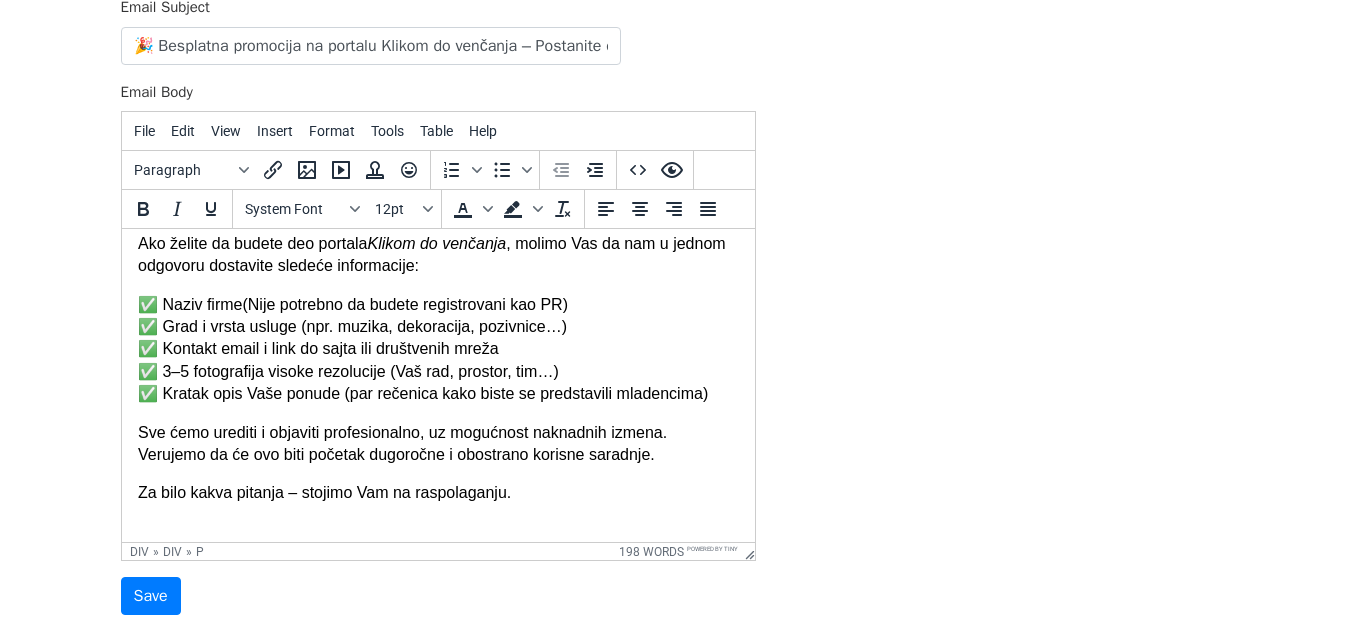 click on "✅ Naziv firme(Nije potrebno da budete registrovani kao PR)
✅ Grad i vrsta usluge (npr. muzika, dekoracija, pozivnice…)
✅ Kontakt email i link do sajta ili društvenih mreža
✅ 3–5 fotografija visoke rezolucije (Vaš rad, prostor, tim…)
✅ Kratak opis Vaše ponude (par rečenica kako biste se predstavili mladencima)" at bounding box center (437, 350) 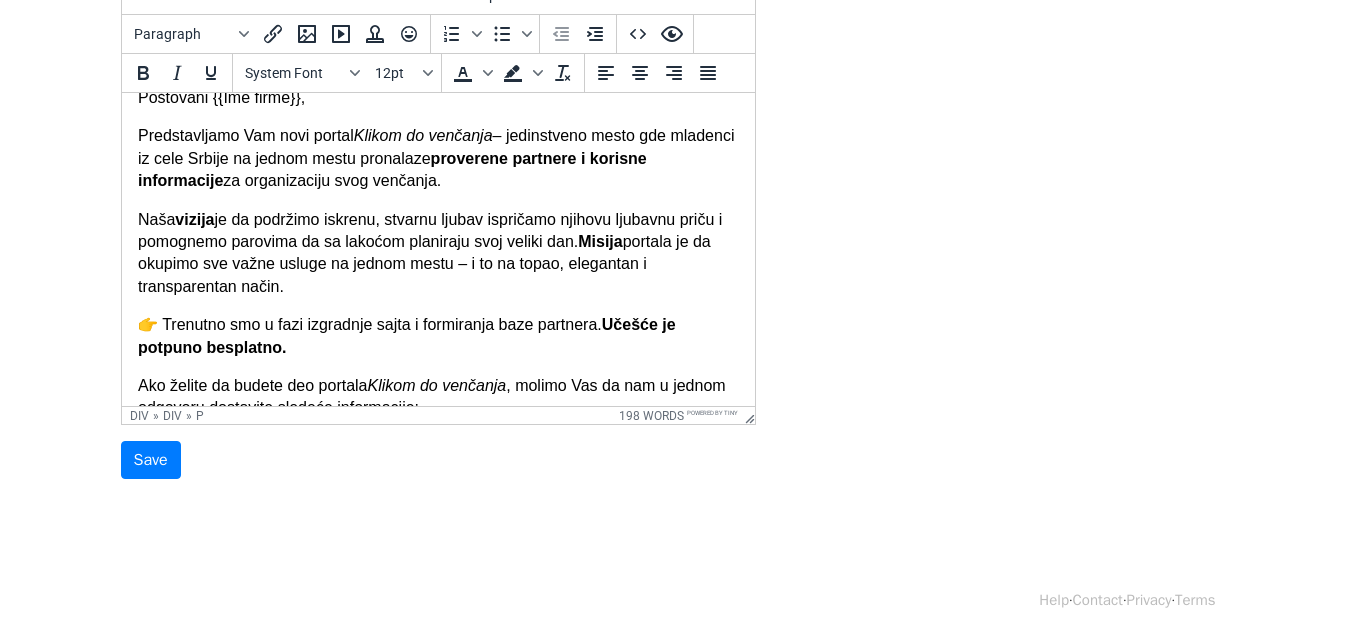 scroll, scrollTop: 0, scrollLeft: 0, axis: both 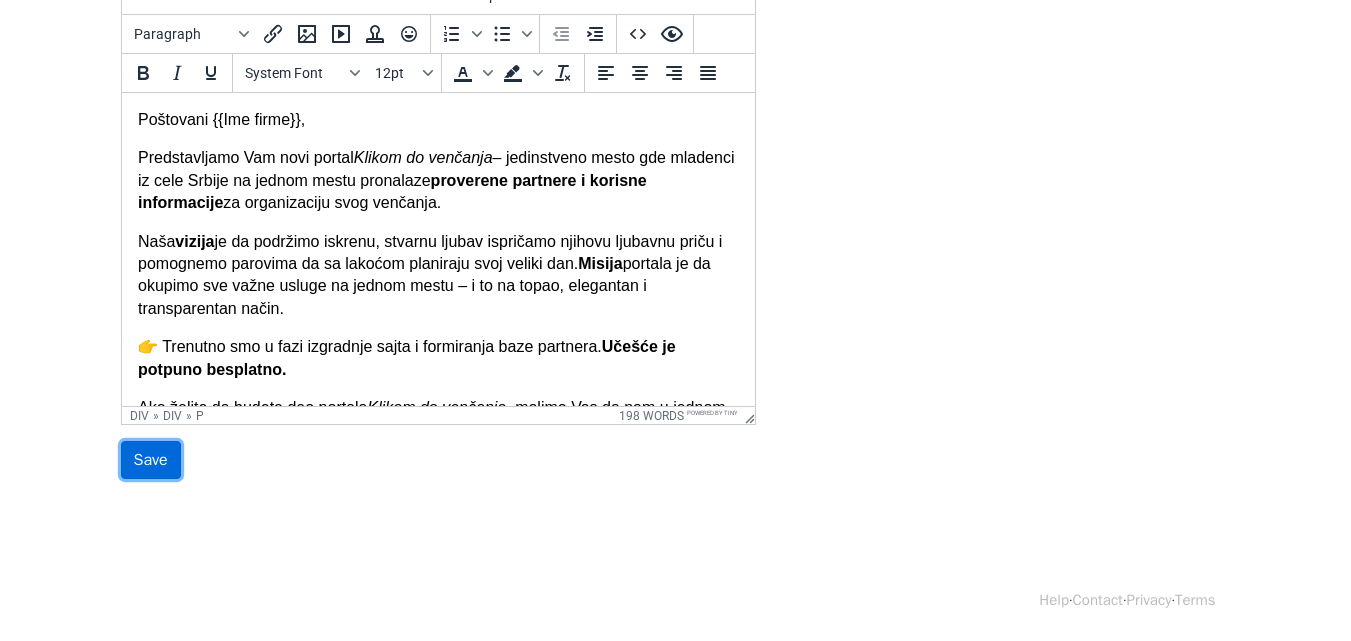 click on "Save" at bounding box center (151, 460) 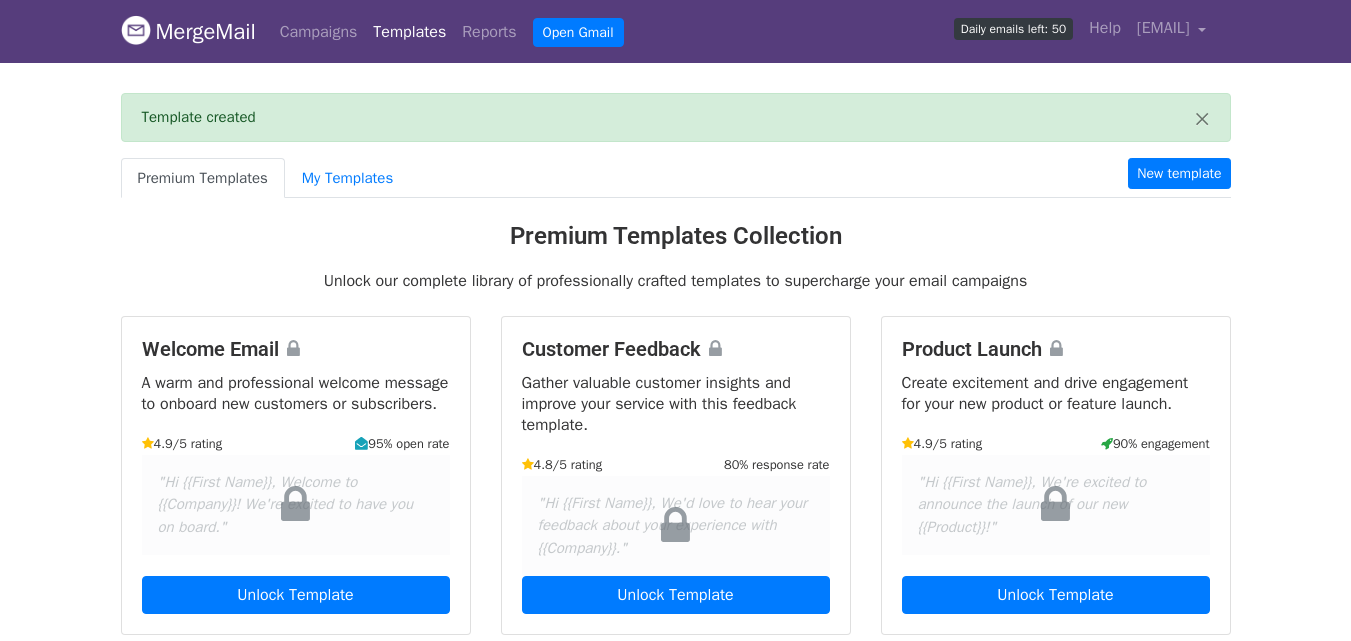 scroll, scrollTop: 0, scrollLeft: 0, axis: both 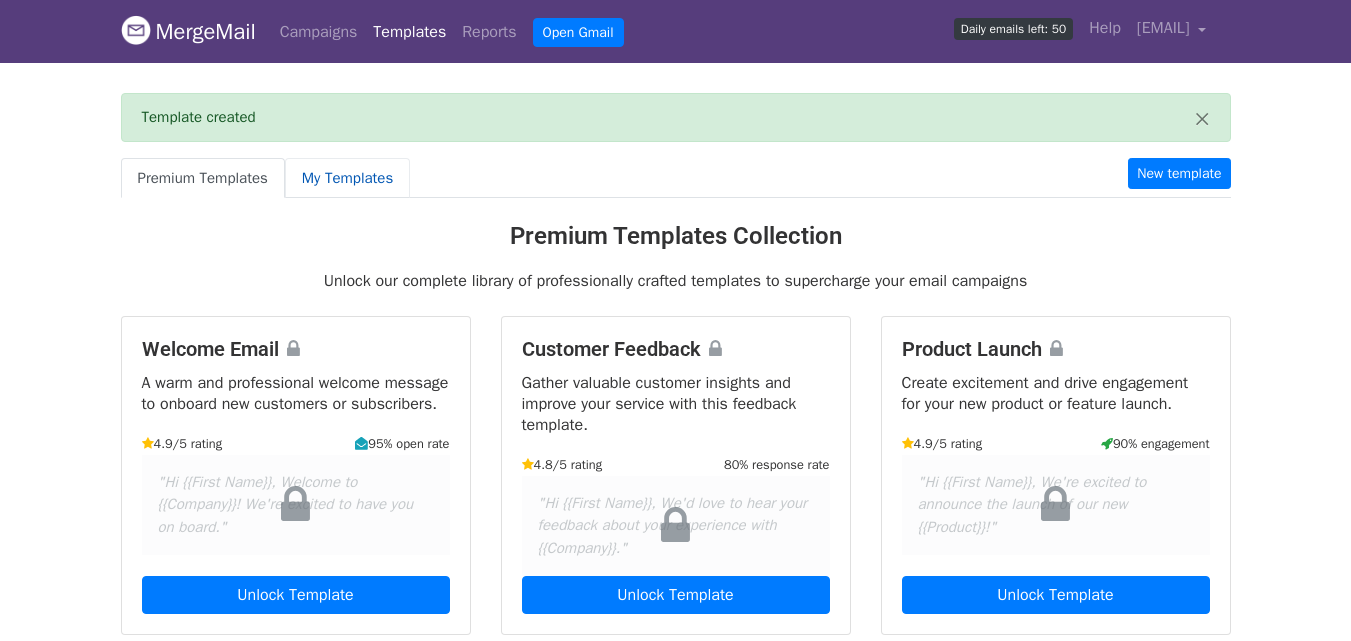 click on "My Templates" at bounding box center (347, 178) 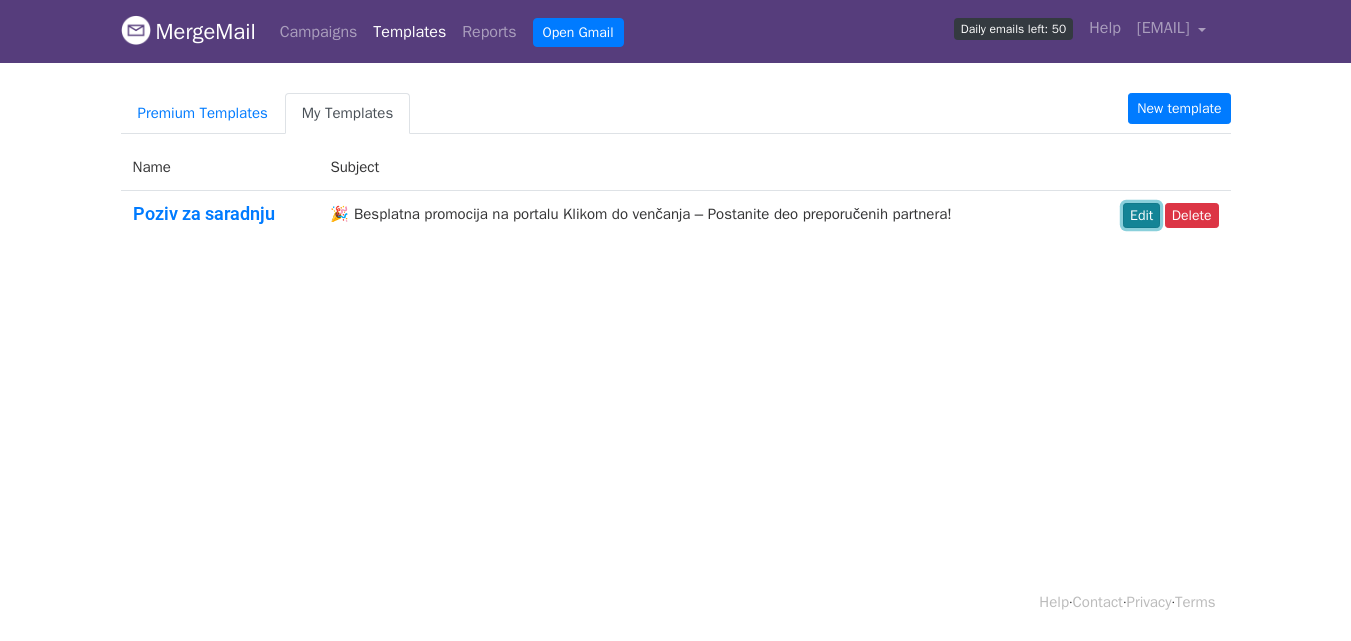 click on "Edit" at bounding box center (1141, 215) 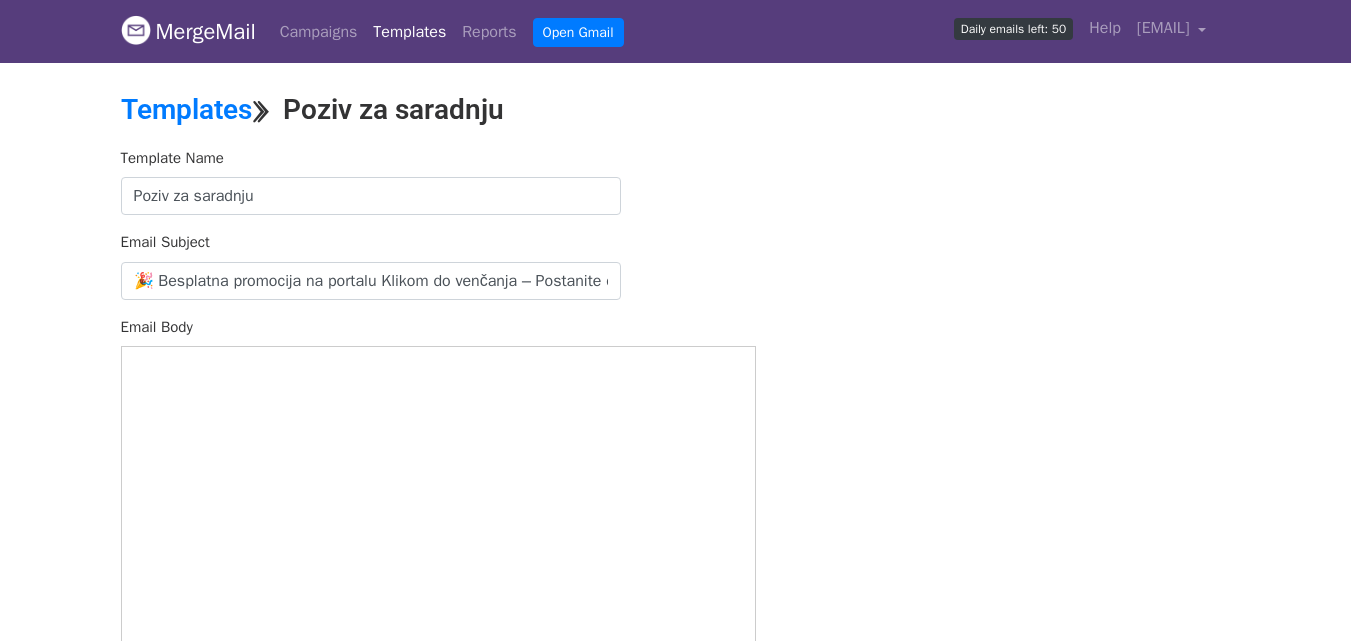 scroll, scrollTop: 0, scrollLeft: 0, axis: both 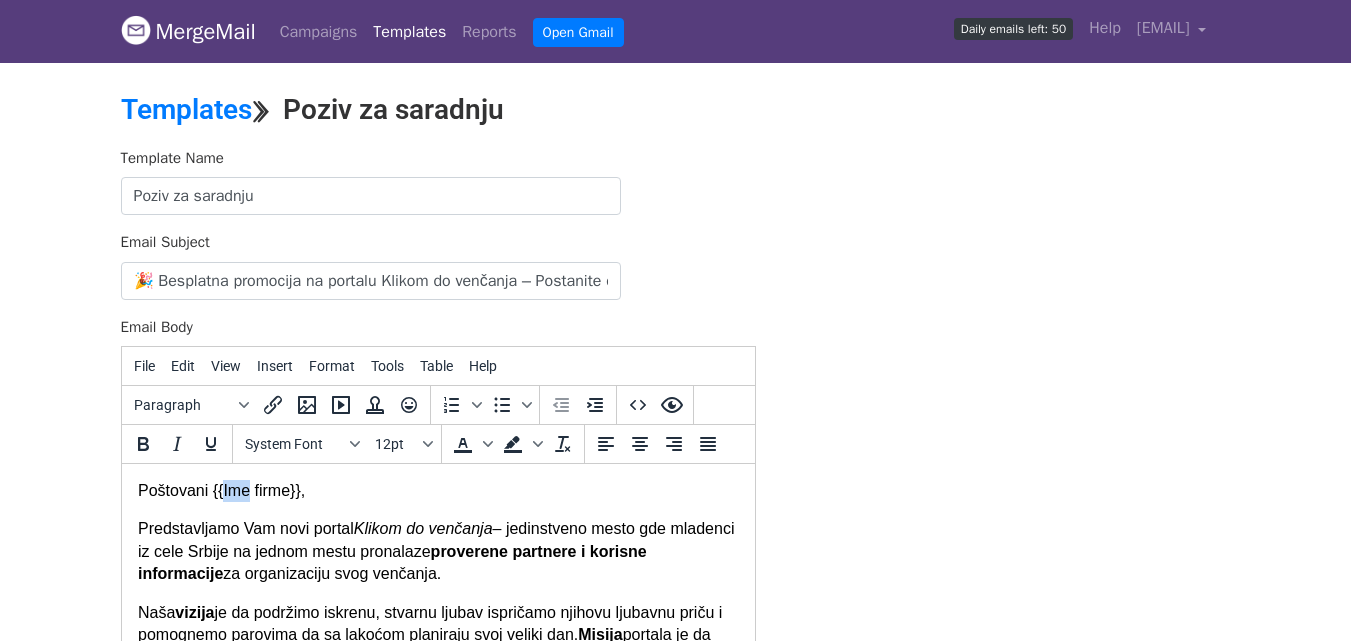 drag, startPoint x: 241, startPoint y: 493, endPoint x: 218, endPoint y: 500, distance: 24.04163 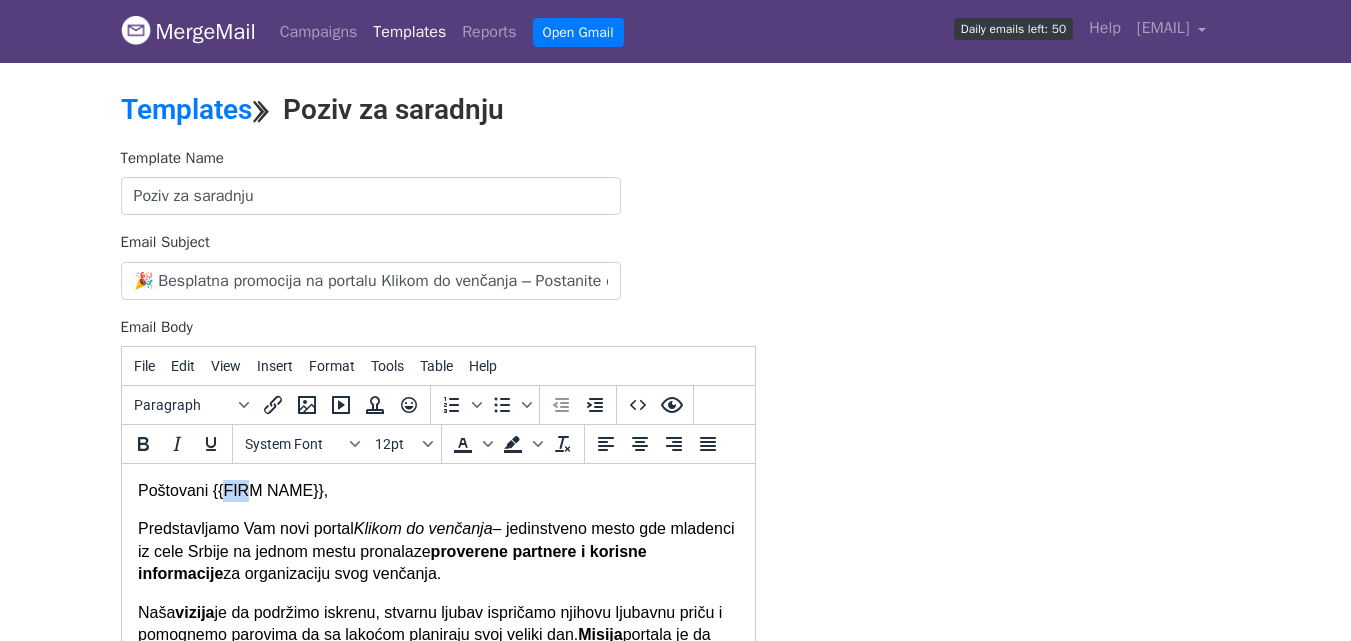 type 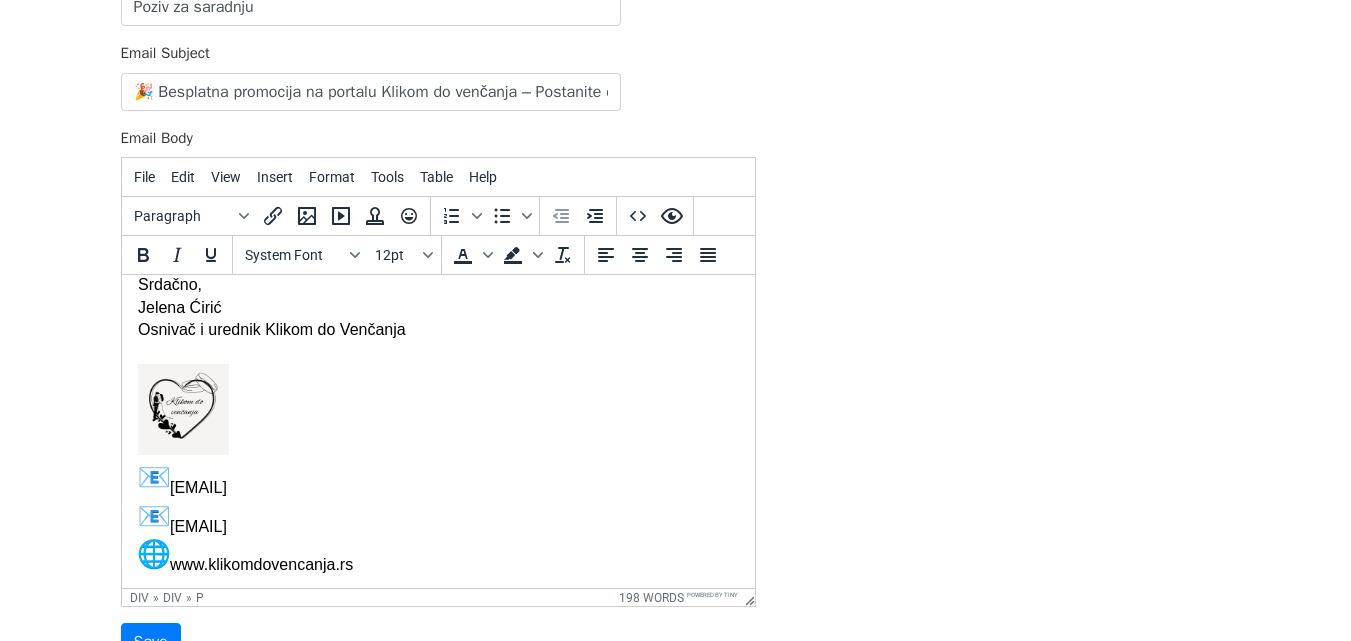 scroll, scrollTop: 371, scrollLeft: 0, axis: vertical 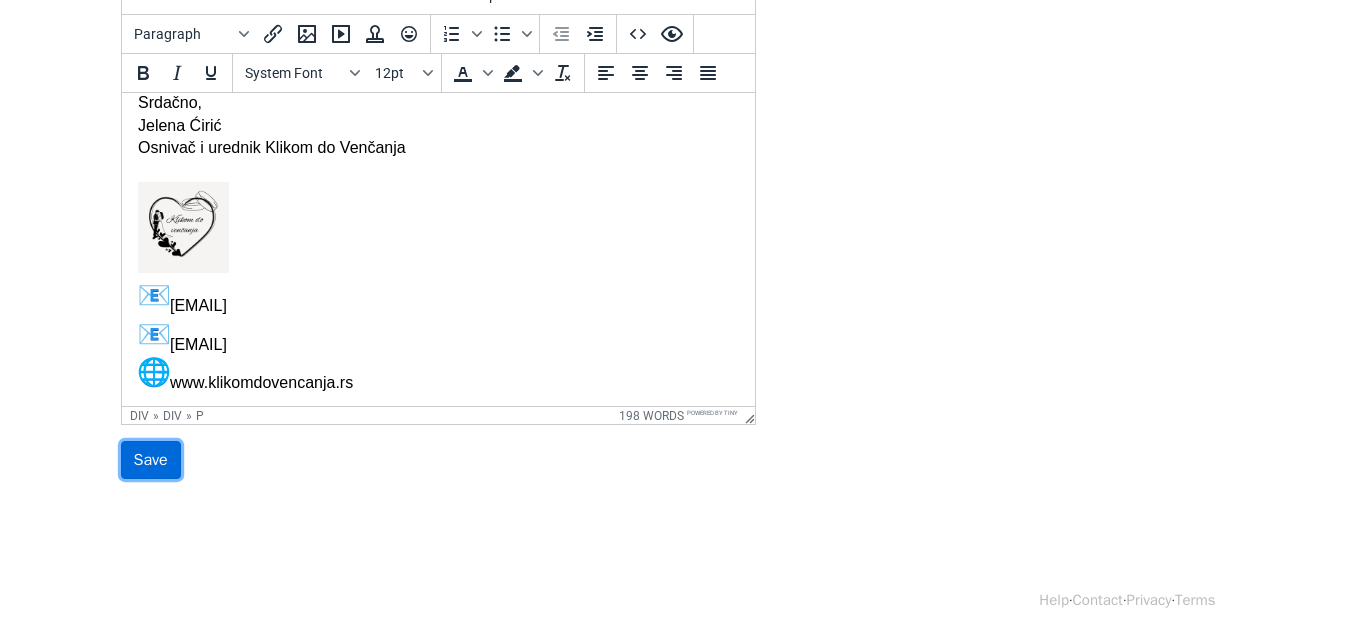 click on "Save" at bounding box center (151, 460) 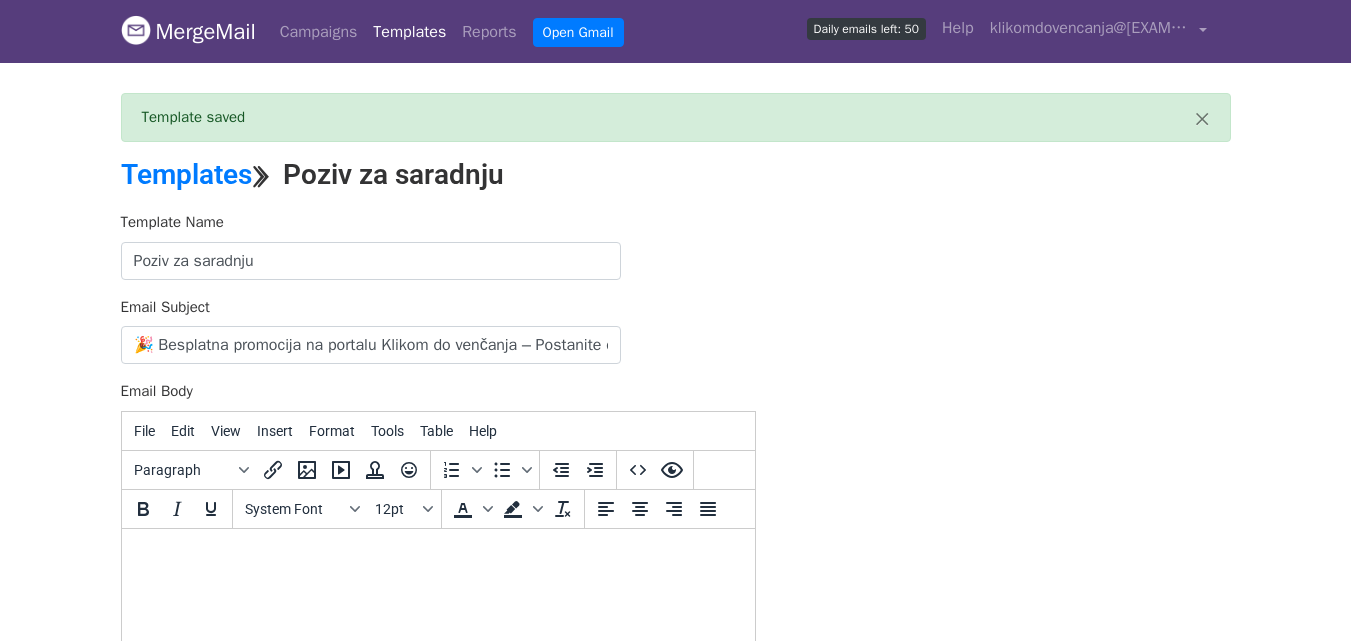 scroll, scrollTop: 0, scrollLeft: 0, axis: both 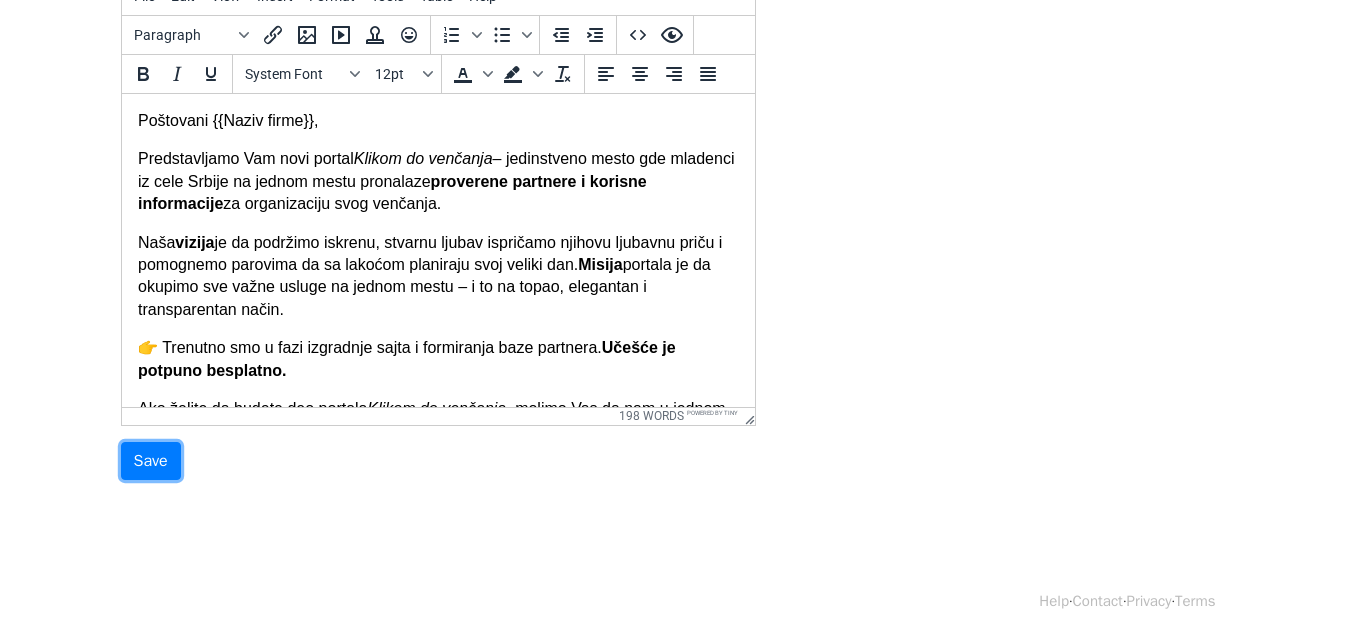 drag, startPoint x: 154, startPoint y: 467, endPoint x: 796, endPoint y: 327, distance: 657.0875 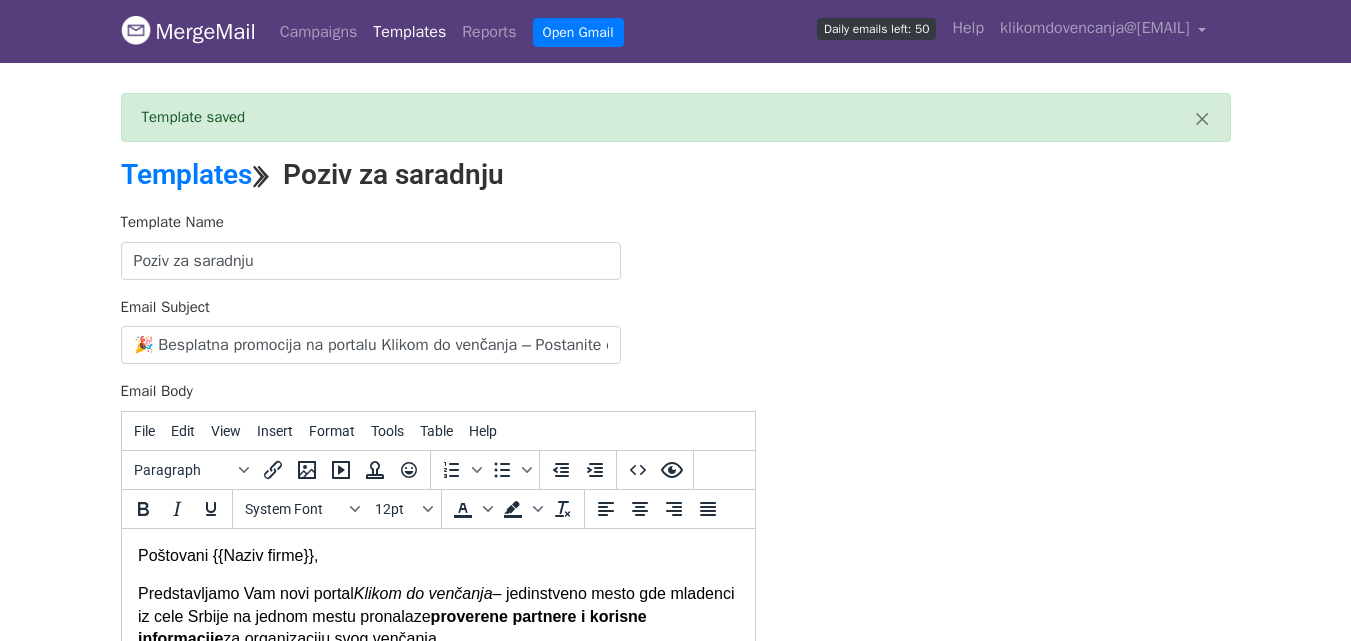 scroll, scrollTop: 0, scrollLeft: 0, axis: both 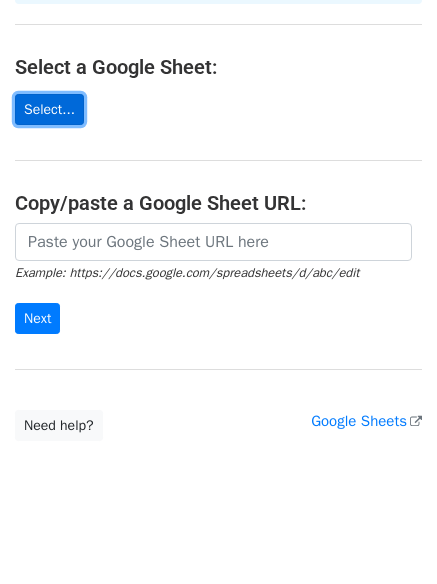 click on "Select..." at bounding box center (49, 109) 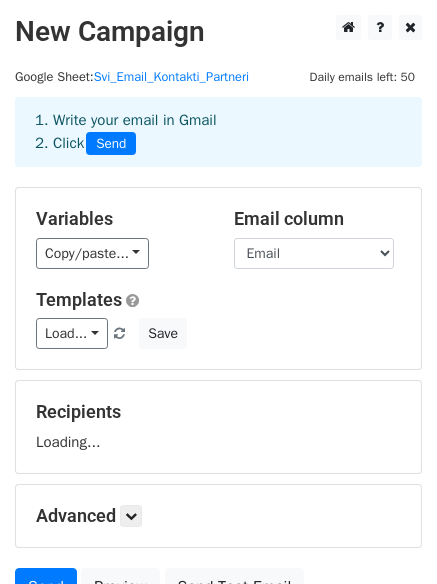 scroll, scrollTop: 0, scrollLeft: 0, axis: both 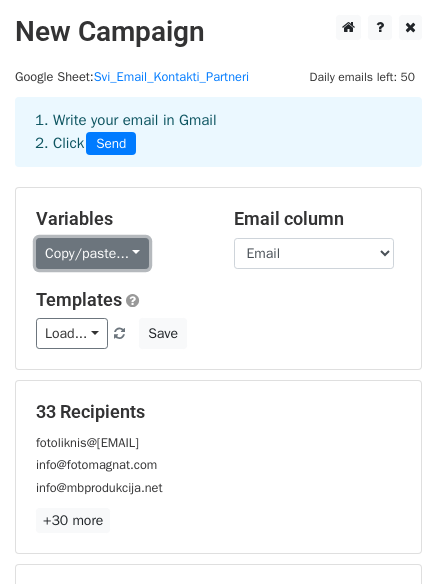 click on "Copy/paste..." at bounding box center [92, 253] 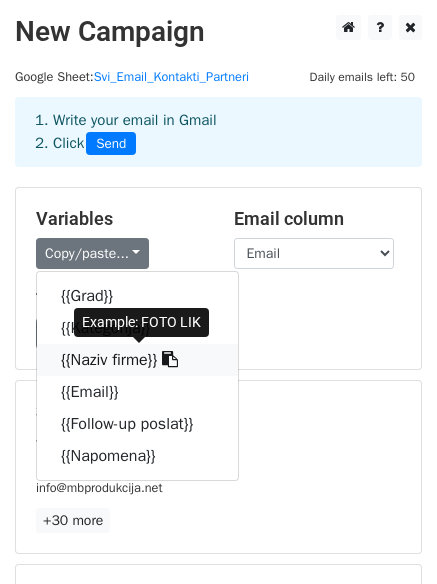 click on "{{Naziv firme}}" at bounding box center [137, 360] 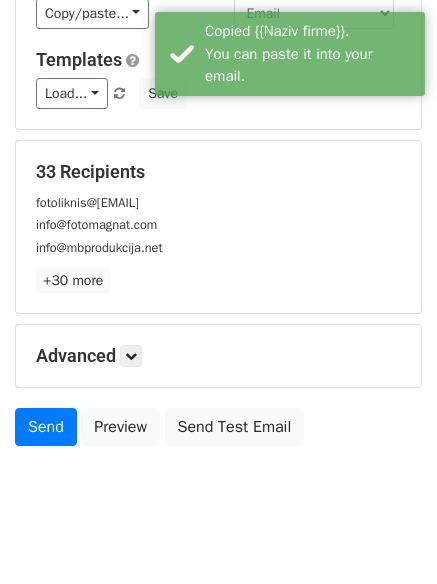scroll, scrollTop: 272, scrollLeft: 0, axis: vertical 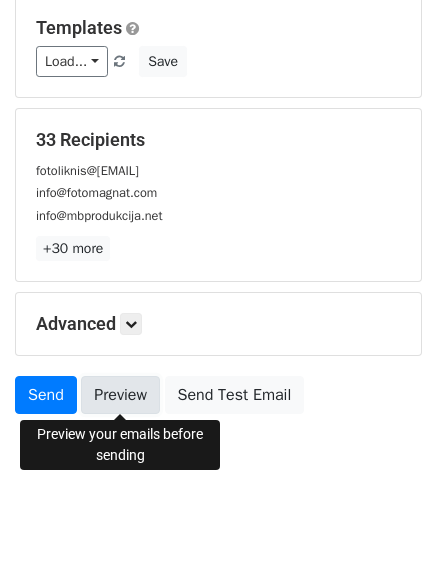click on "Preview" at bounding box center [120, 395] 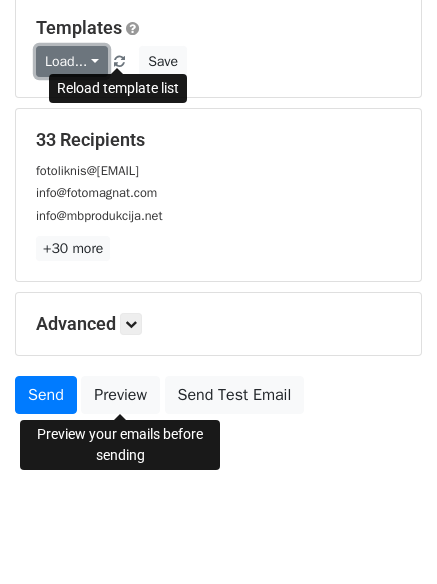click on "Load..." at bounding box center (72, 61) 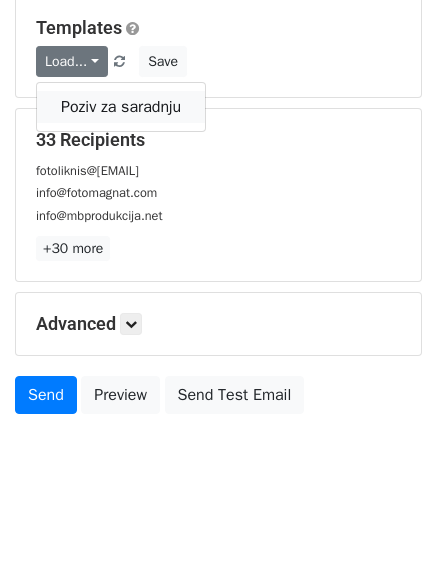 click on "Poziv za saradnju" at bounding box center (121, 107) 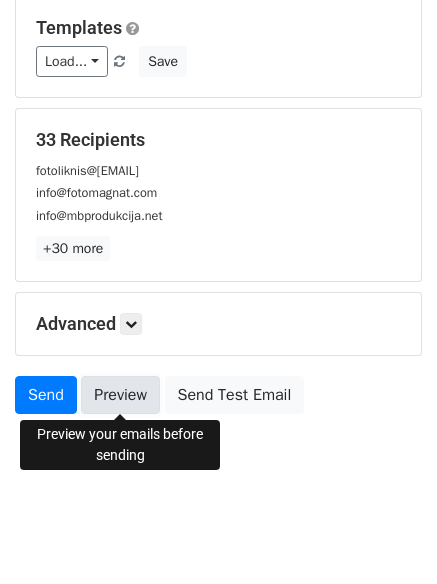 click on "Preview" at bounding box center (120, 395) 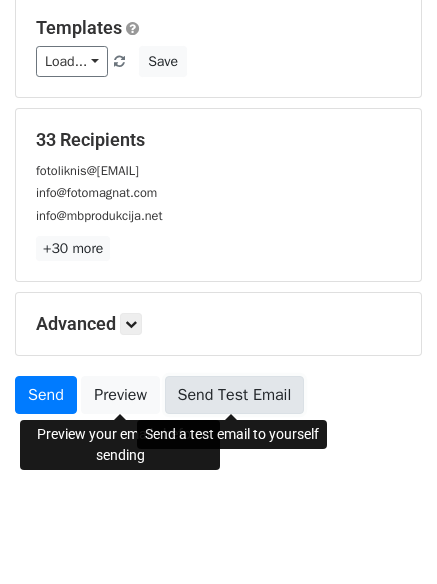 click on "Send Test Email" at bounding box center [235, 395] 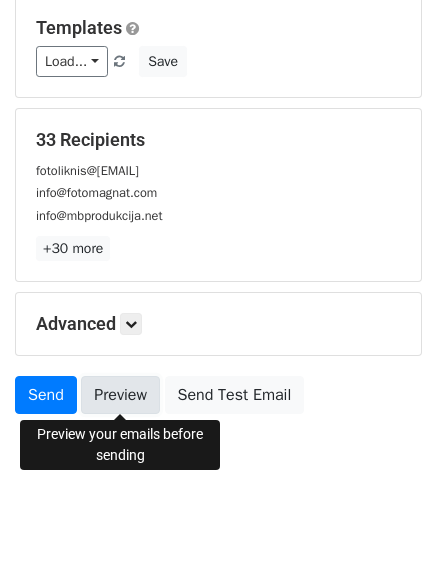 click on "Preview" at bounding box center (120, 395) 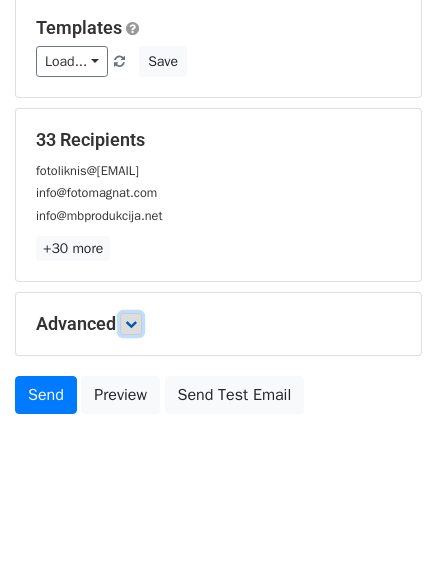 click at bounding box center [131, 324] 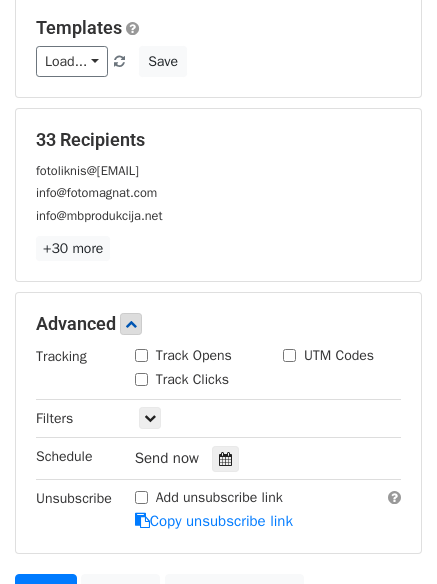 click on "Track Opens" at bounding box center [141, 355] 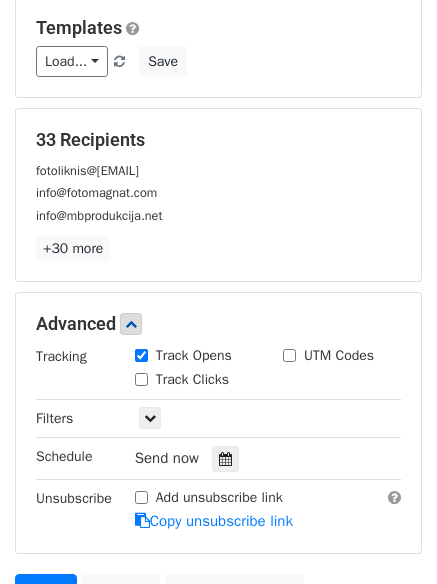 click on "Track Clicks" at bounding box center (141, 379) 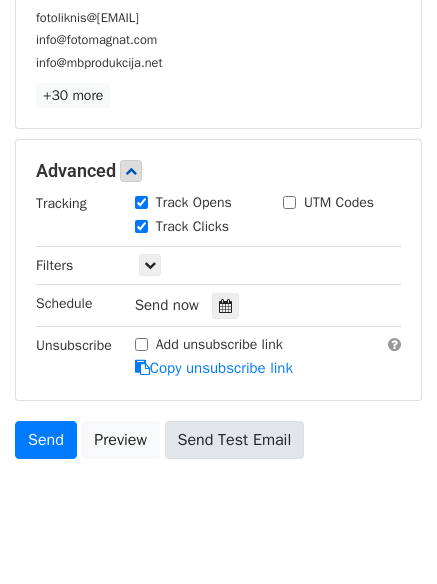 scroll, scrollTop: 469, scrollLeft: 0, axis: vertical 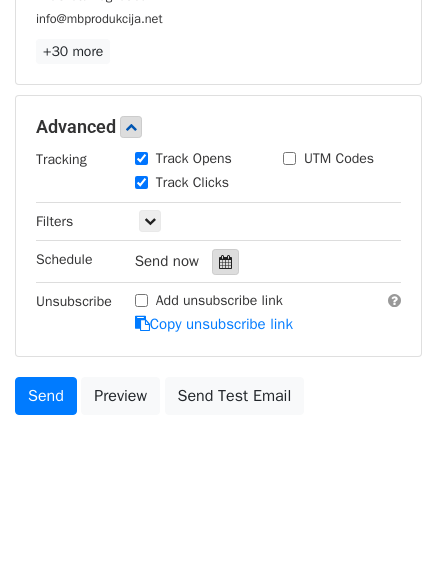 click at bounding box center (225, 262) 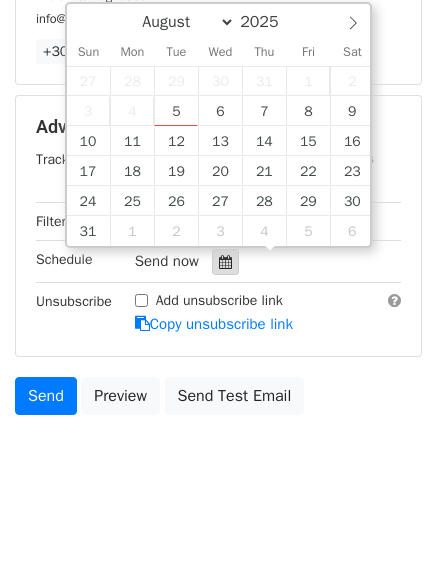 click at bounding box center [225, 262] 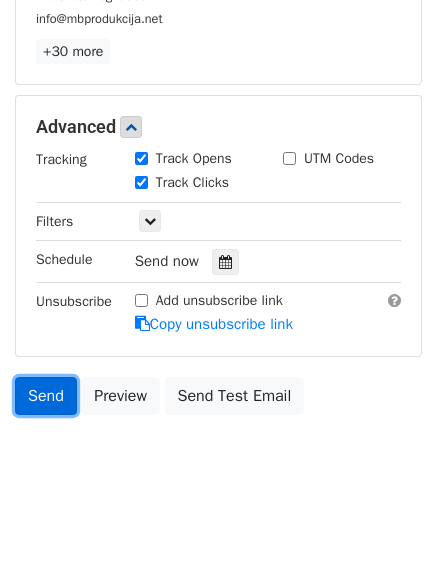 click on "Send" at bounding box center [46, 396] 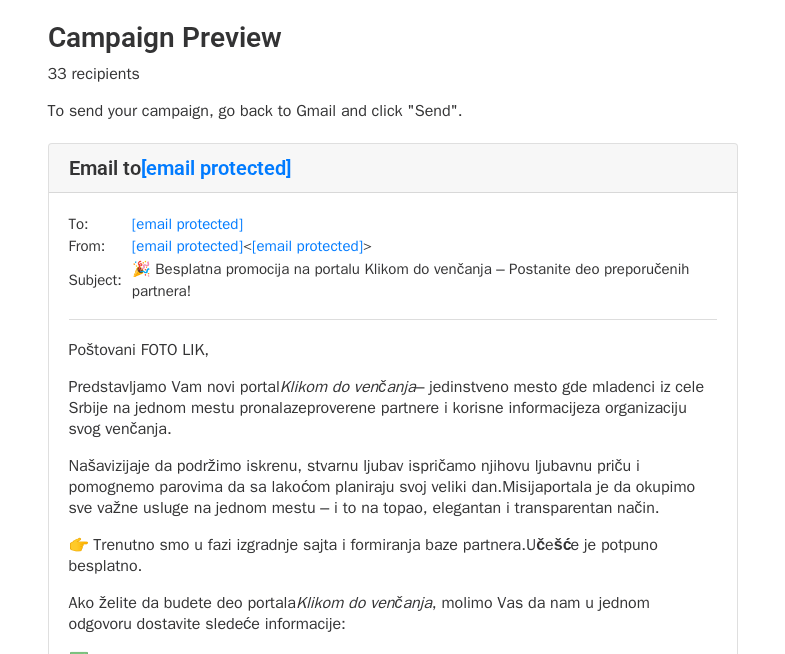 scroll, scrollTop: 0, scrollLeft: 0, axis: both 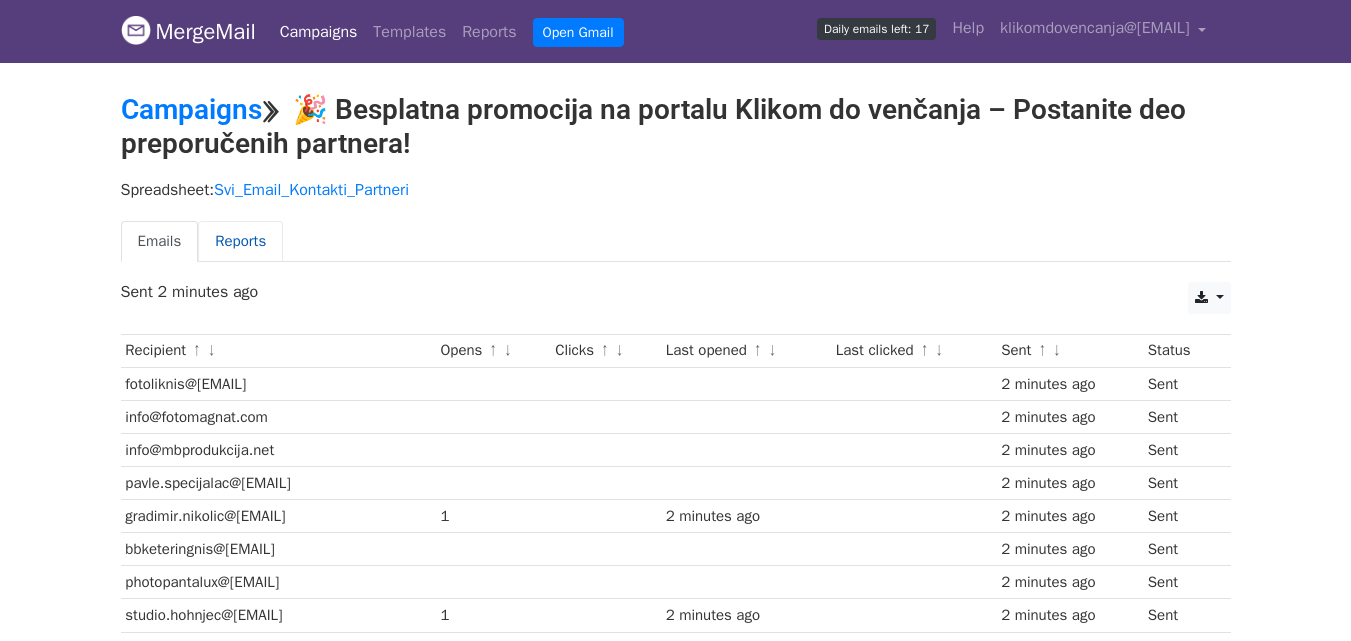 click on "Reports" at bounding box center (240, 241) 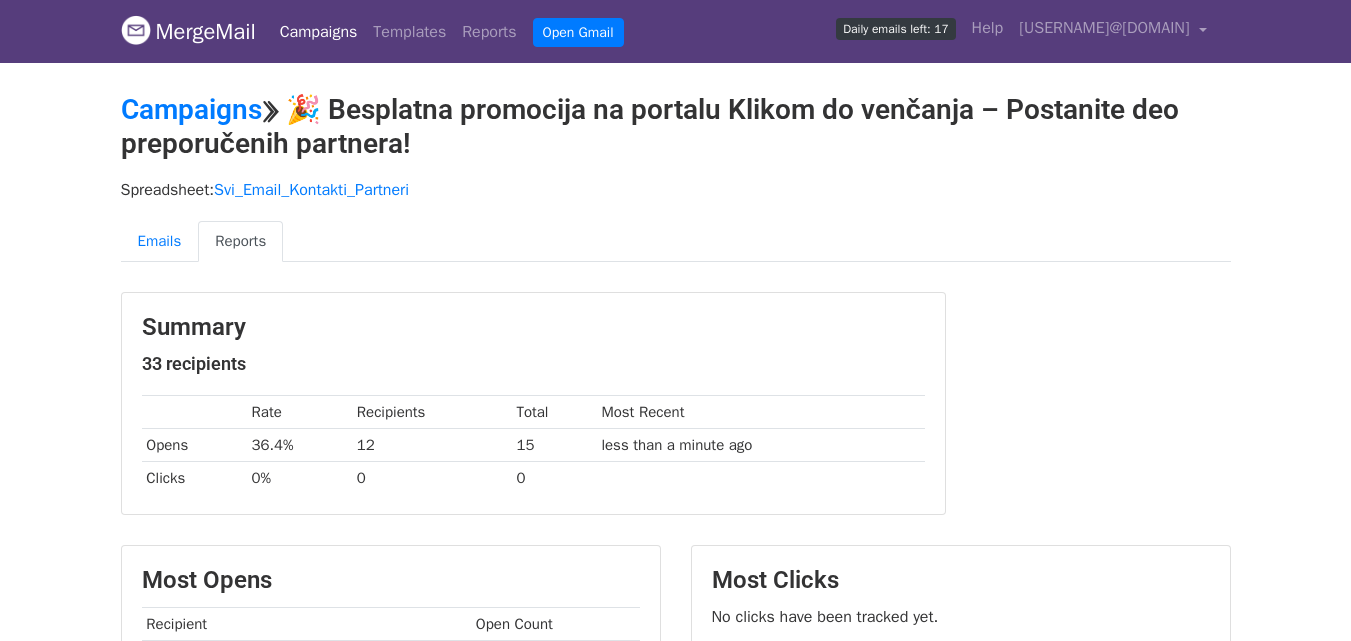 scroll, scrollTop: 0, scrollLeft: 0, axis: both 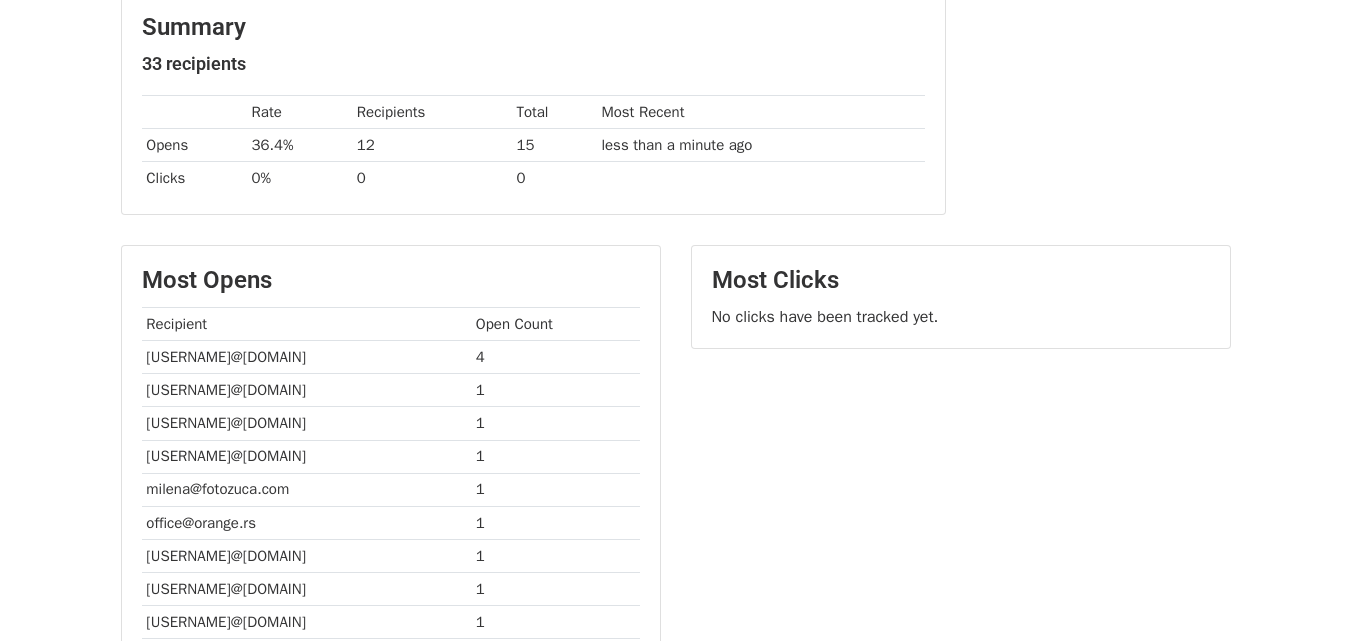 click on "4" at bounding box center (555, 357) 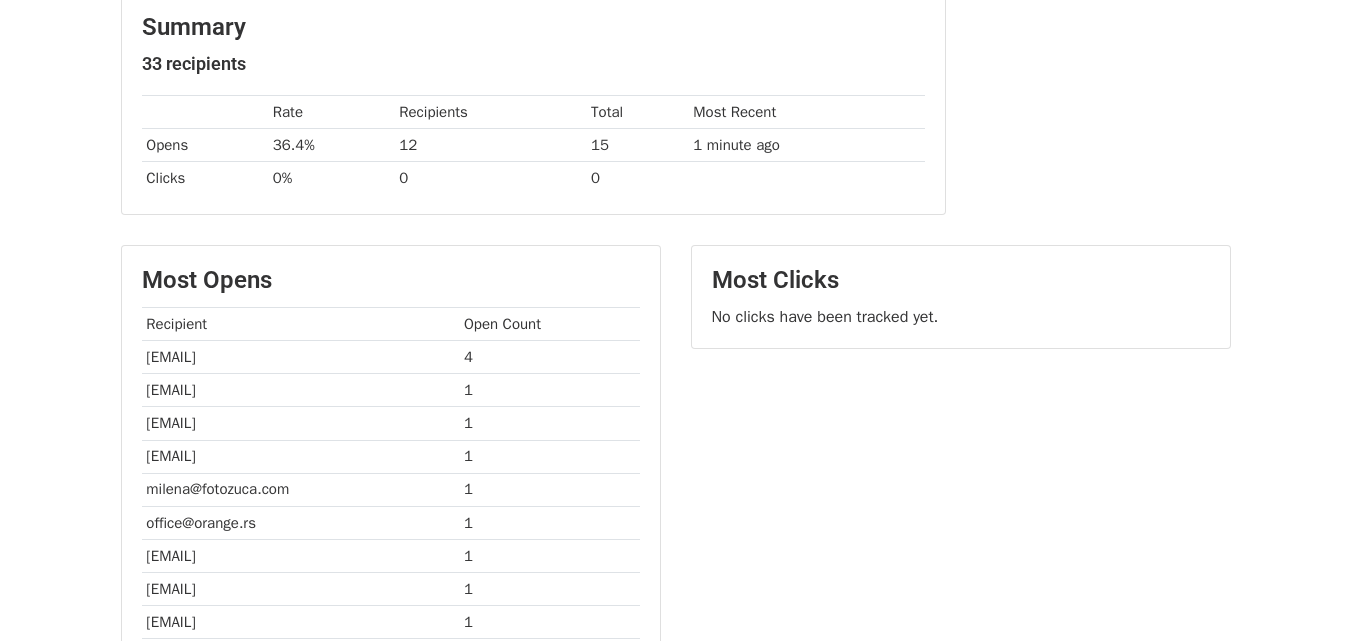 scroll, scrollTop: 300, scrollLeft: 0, axis: vertical 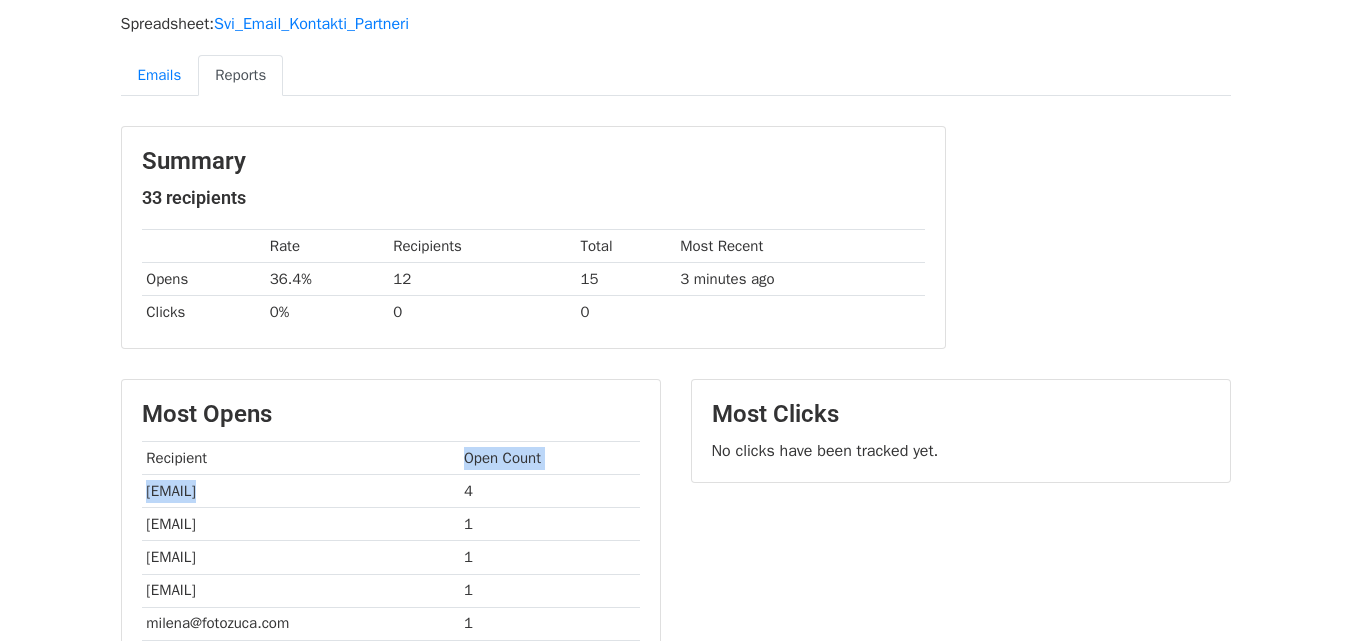 drag, startPoint x: 203, startPoint y: 491, endPoint x: 282, endPoint y: 470, distance: 81.7435 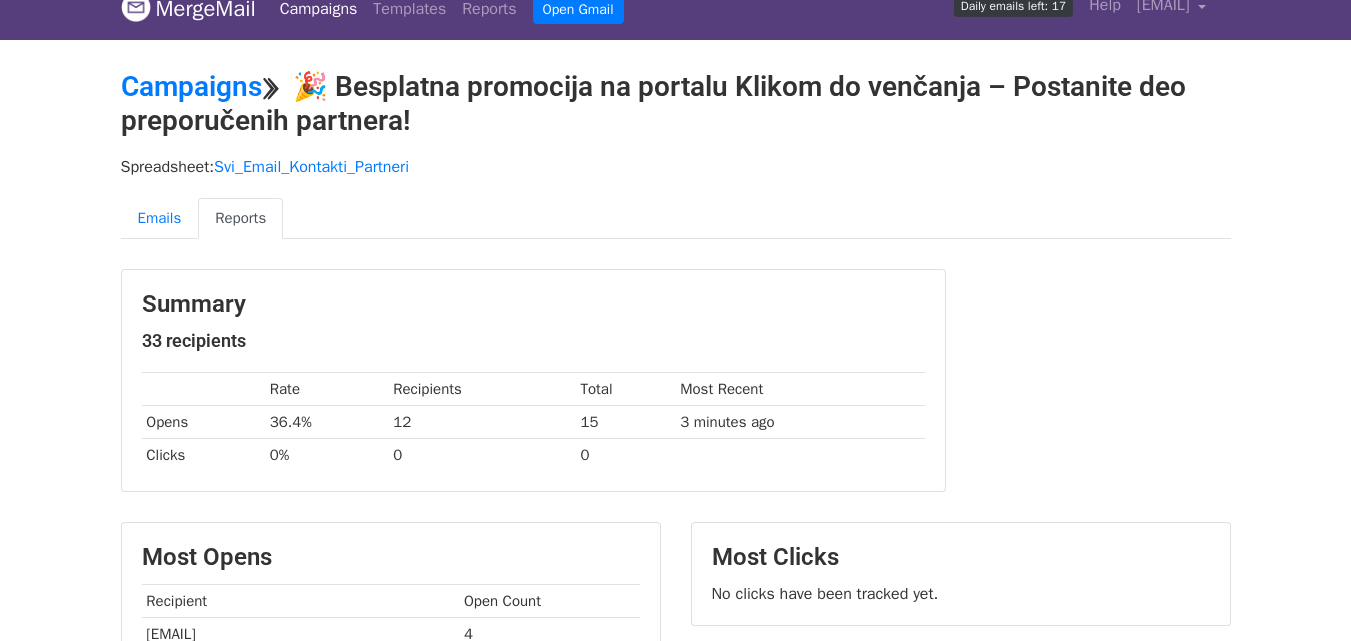 scroll, scrollTop: 0, scrollLeft: 0, axis: both 